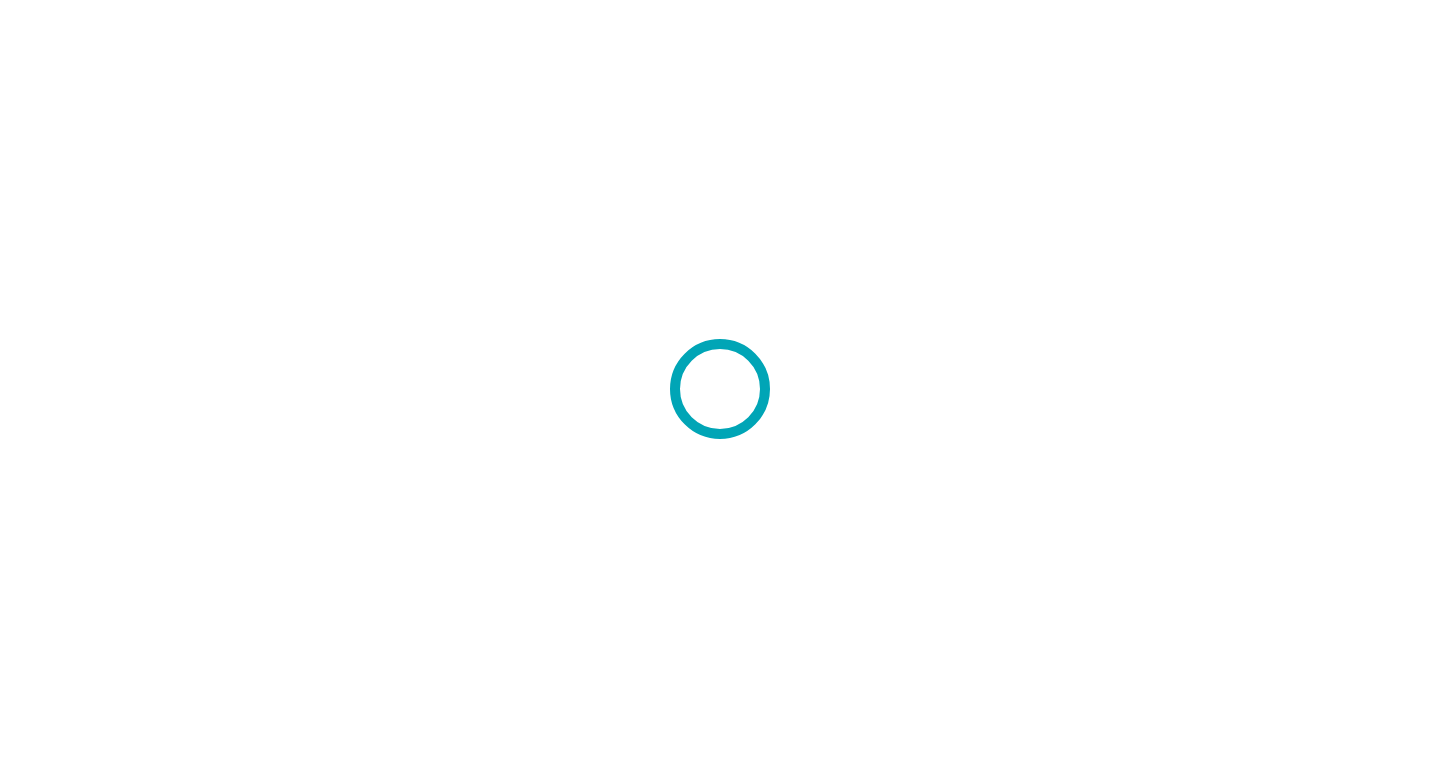 scroll, scrollTop: 0, scrollLeft: 0, axis: both 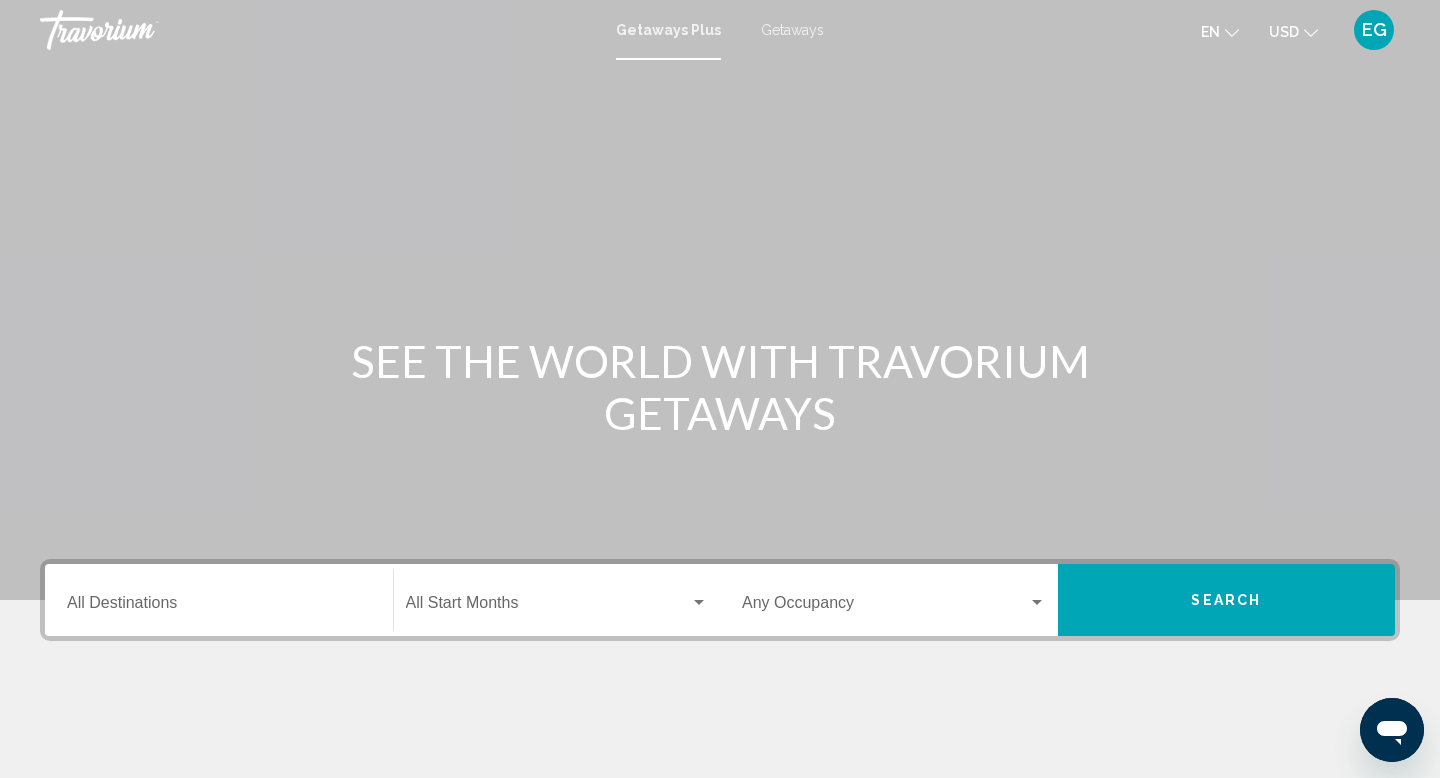 click on "Getaways" at bounding box center [792, 30] 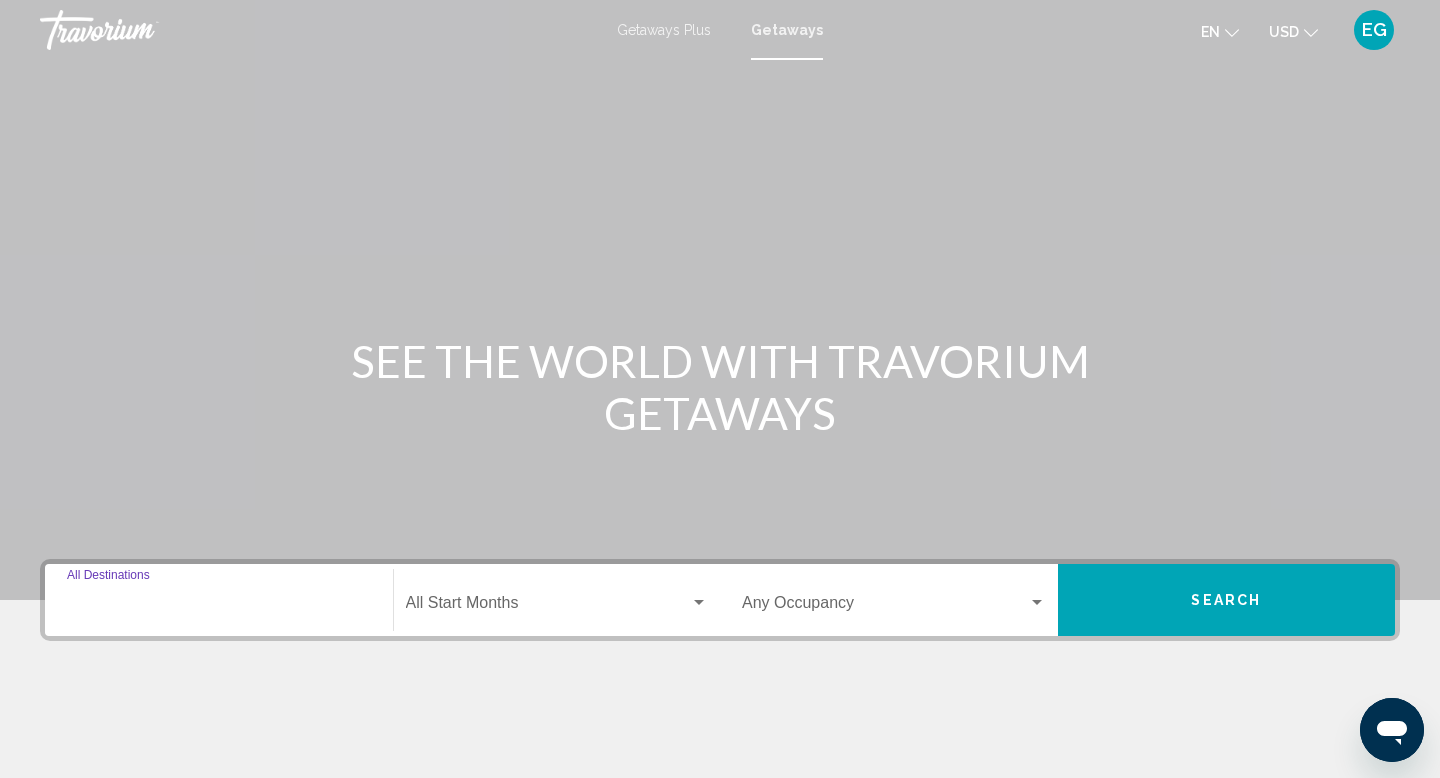 click on "Destination All Destinations" at bounding box center (219, 607) 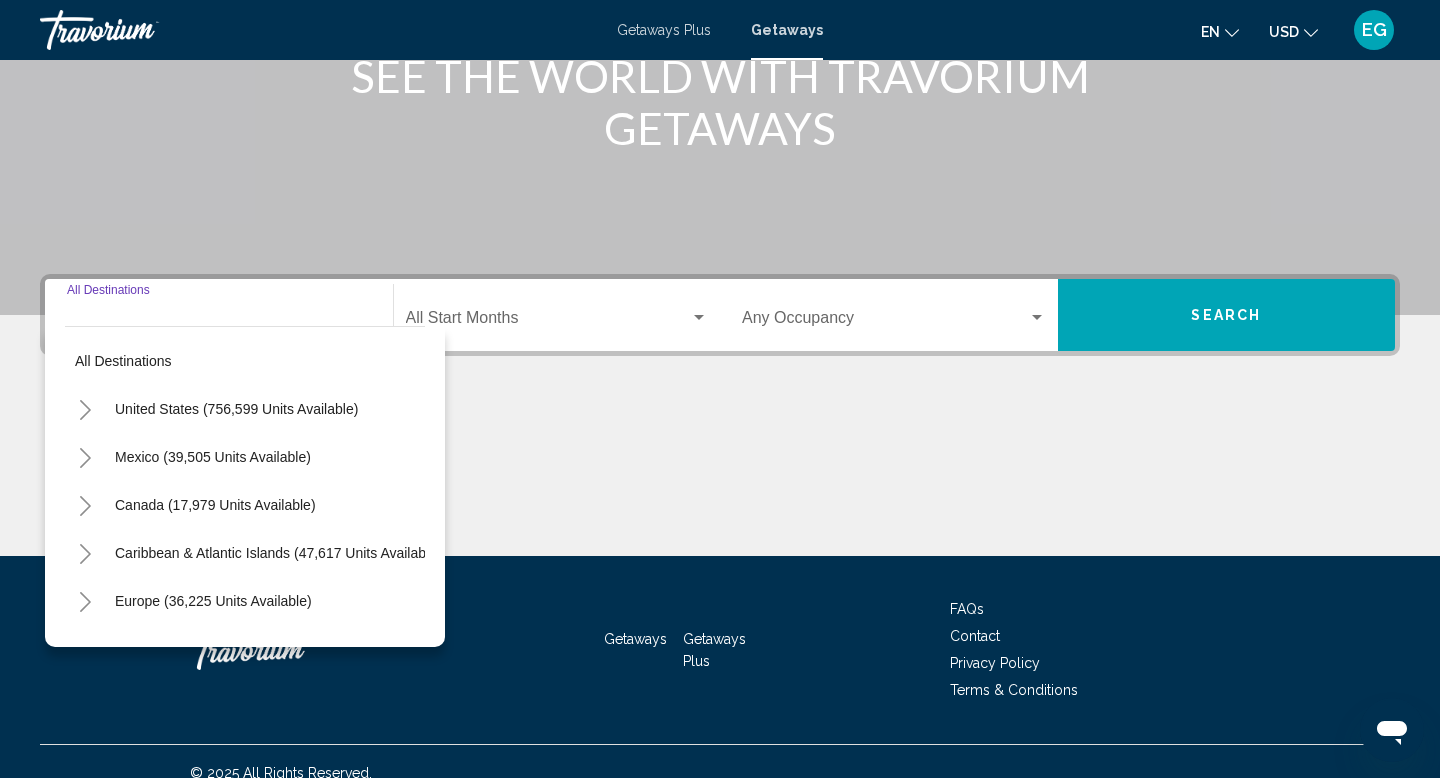 scroll, scrollTop: 308, scrollLeft: 0, axis: vertical 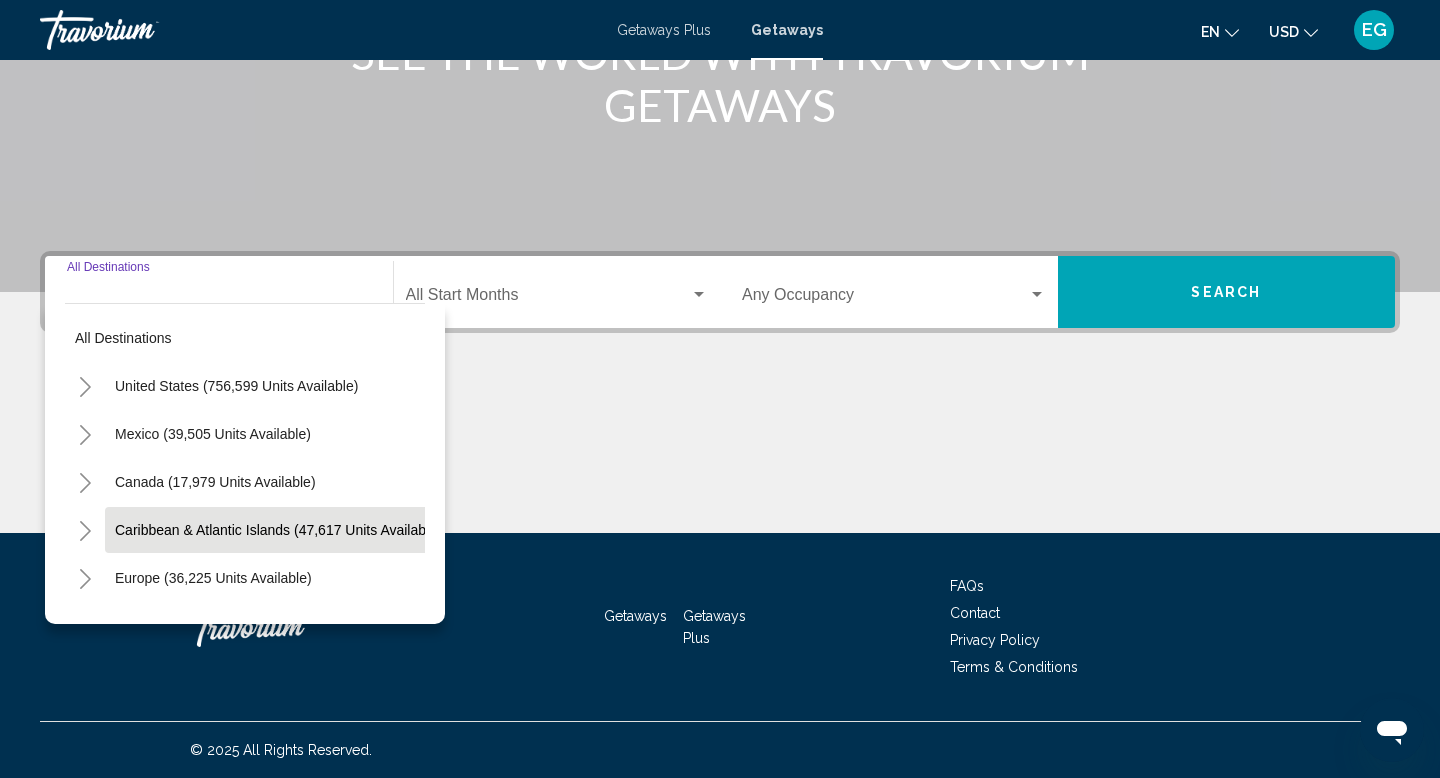 click on "Caribbean & Atlantic Islands (47,617 units available)" at bounding box center (236, 386) 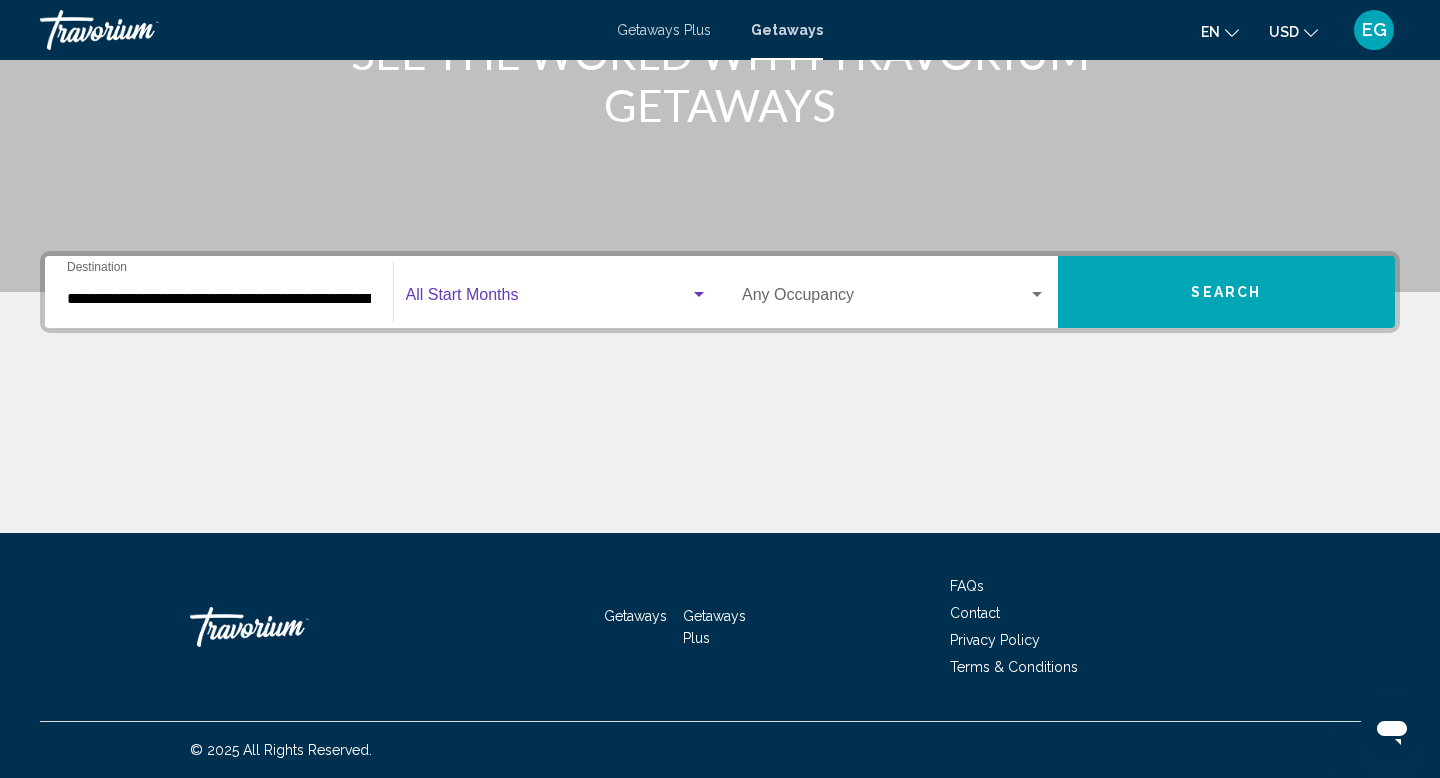 click at bounding box center (548, 299) 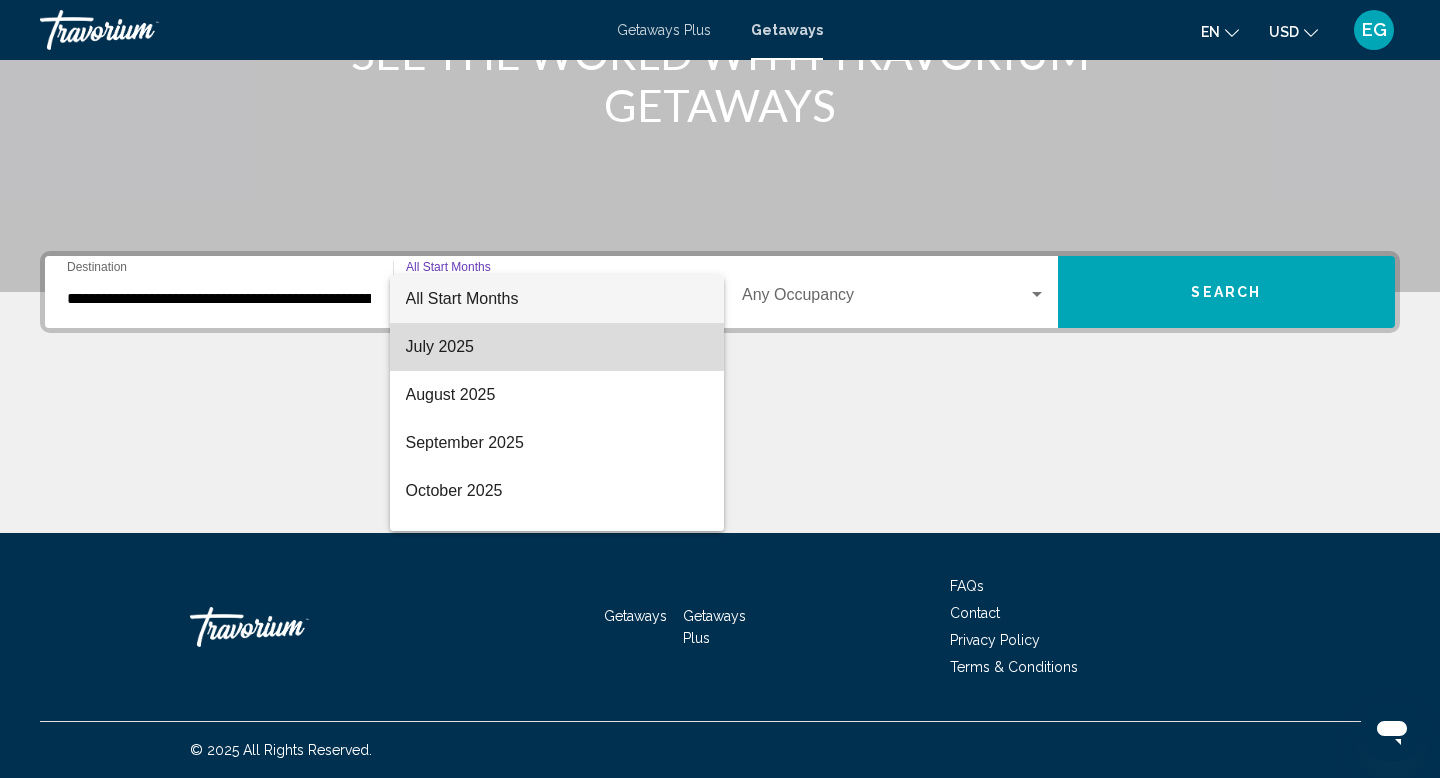click on "July 2025" at bounding box center [557, 347] 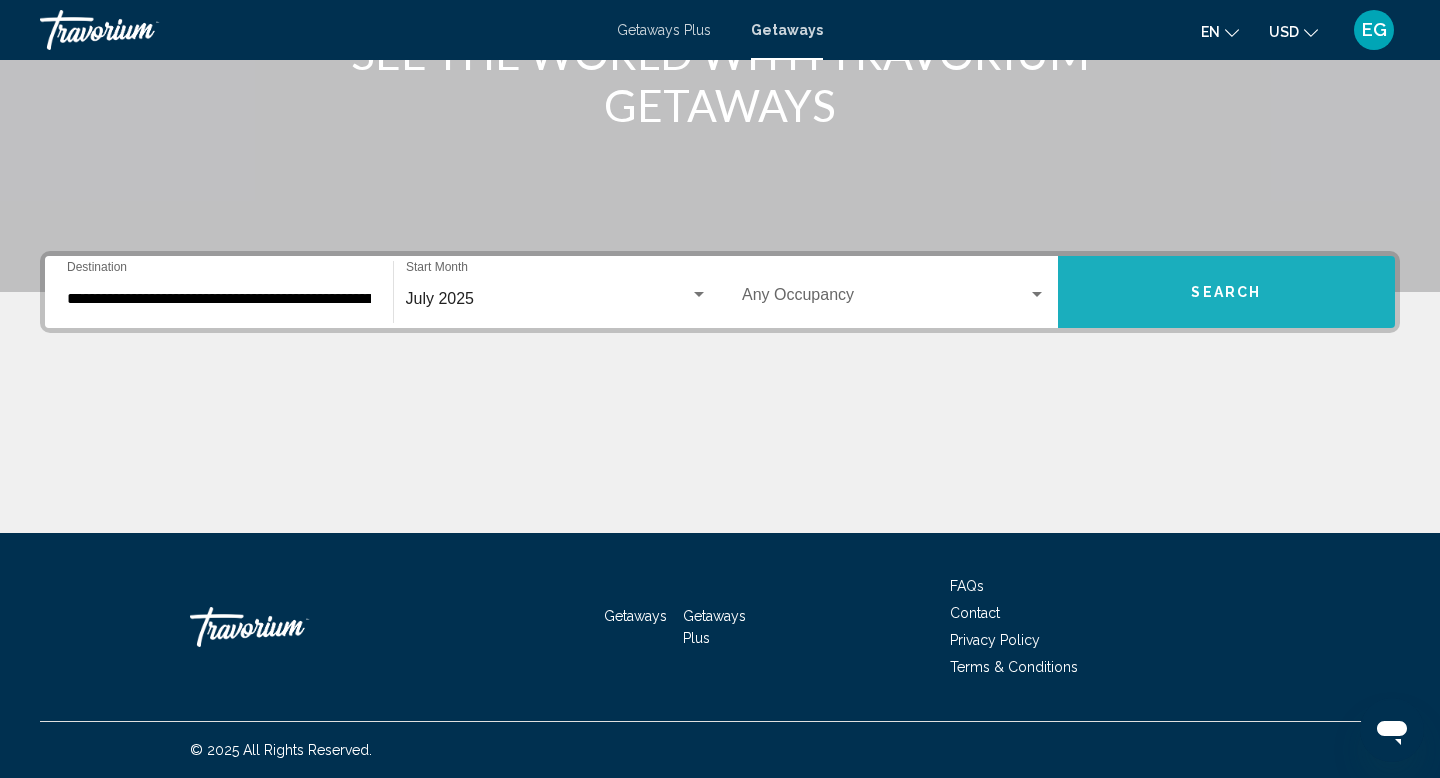 click on "Search" at bounding box center (1226, 293) 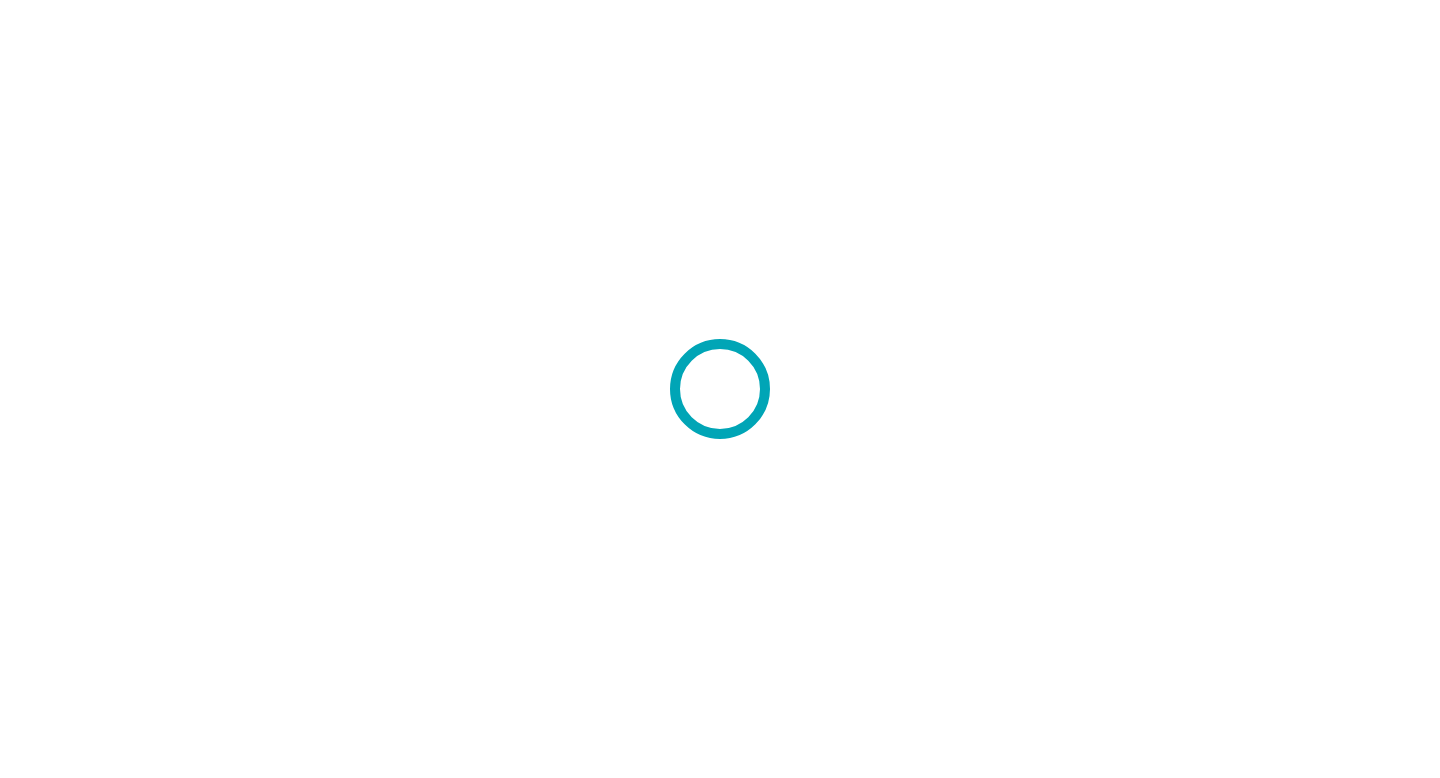 scroll, scrollTop: 0, scrollLeft: 0, axis: both 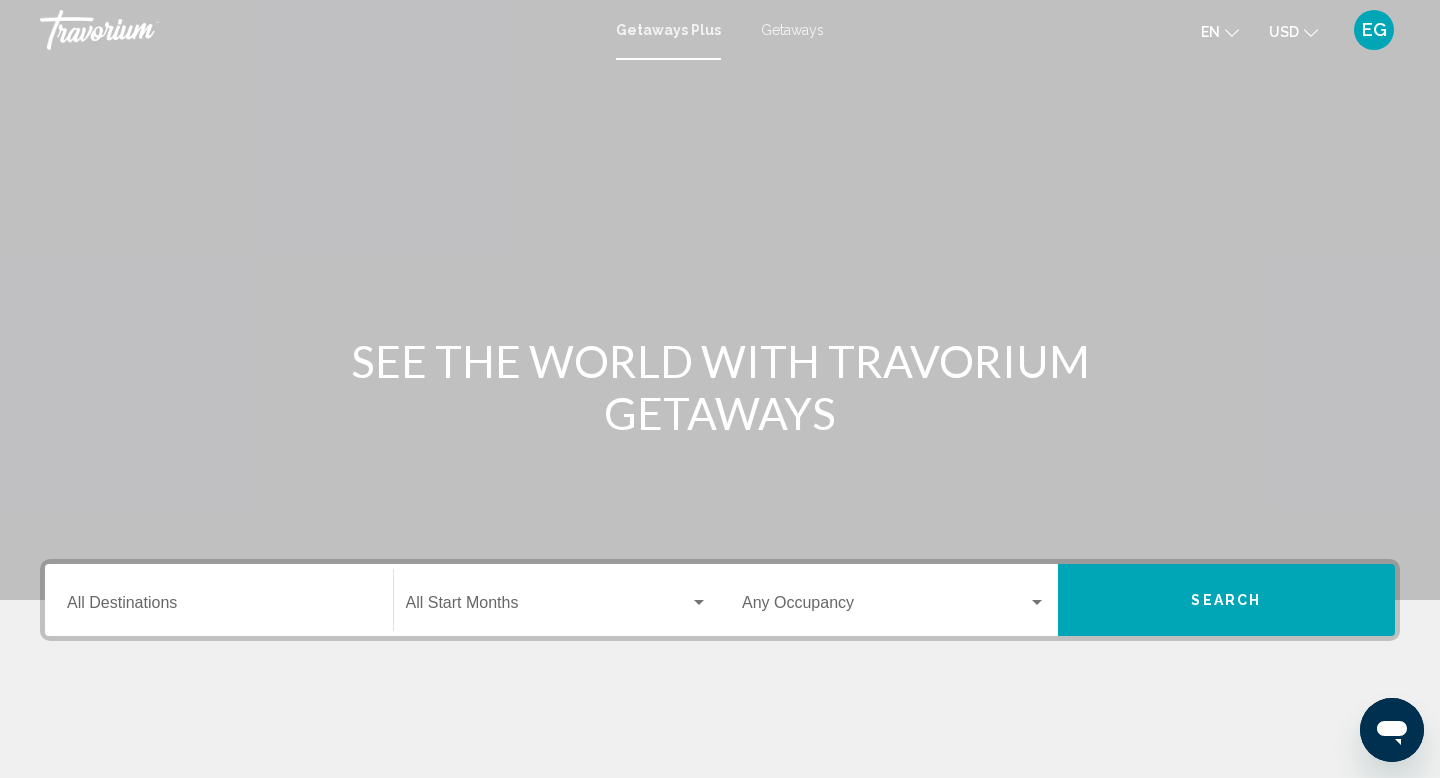 click on "Getaways" at bounding box center [792, 30] 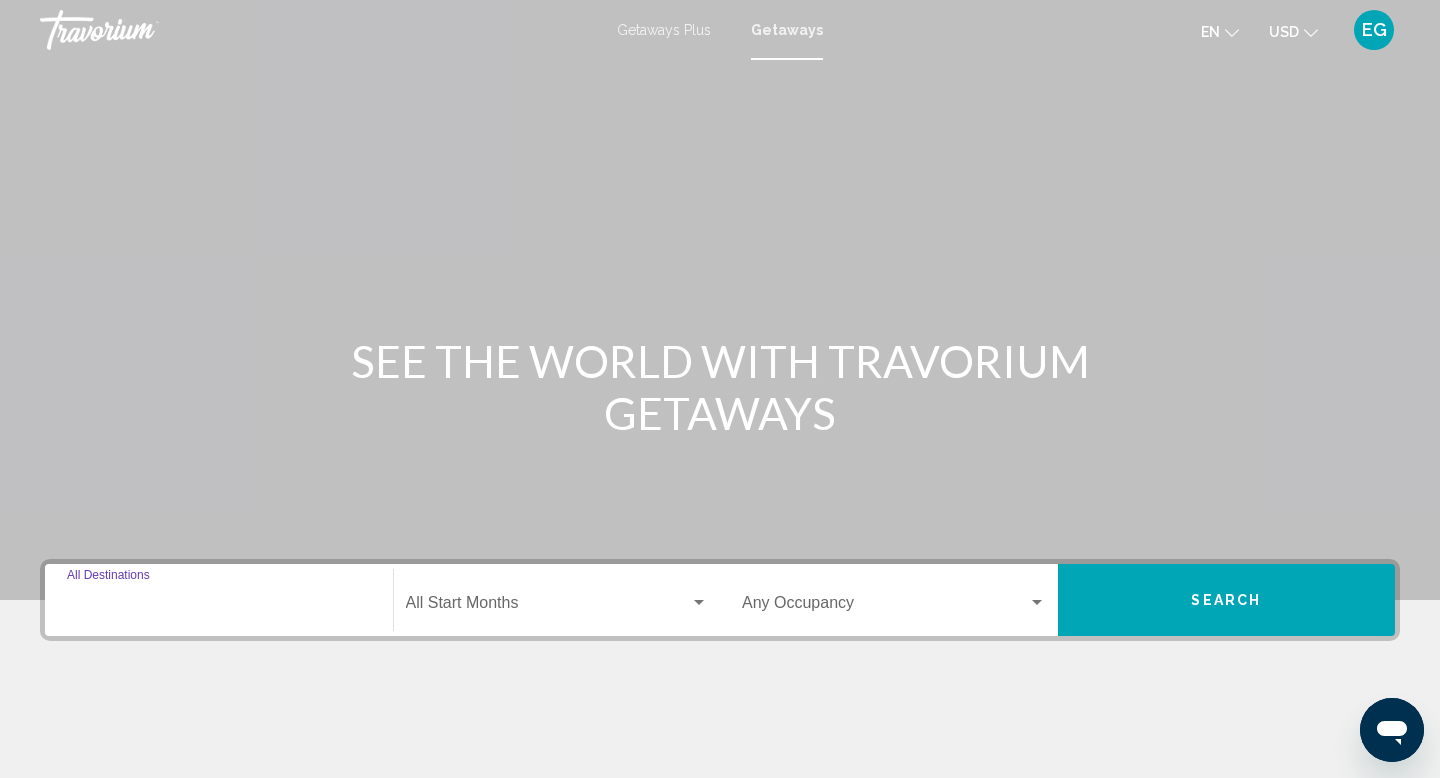 click on "Destination All Destinations" at bounding box center [219, 607] 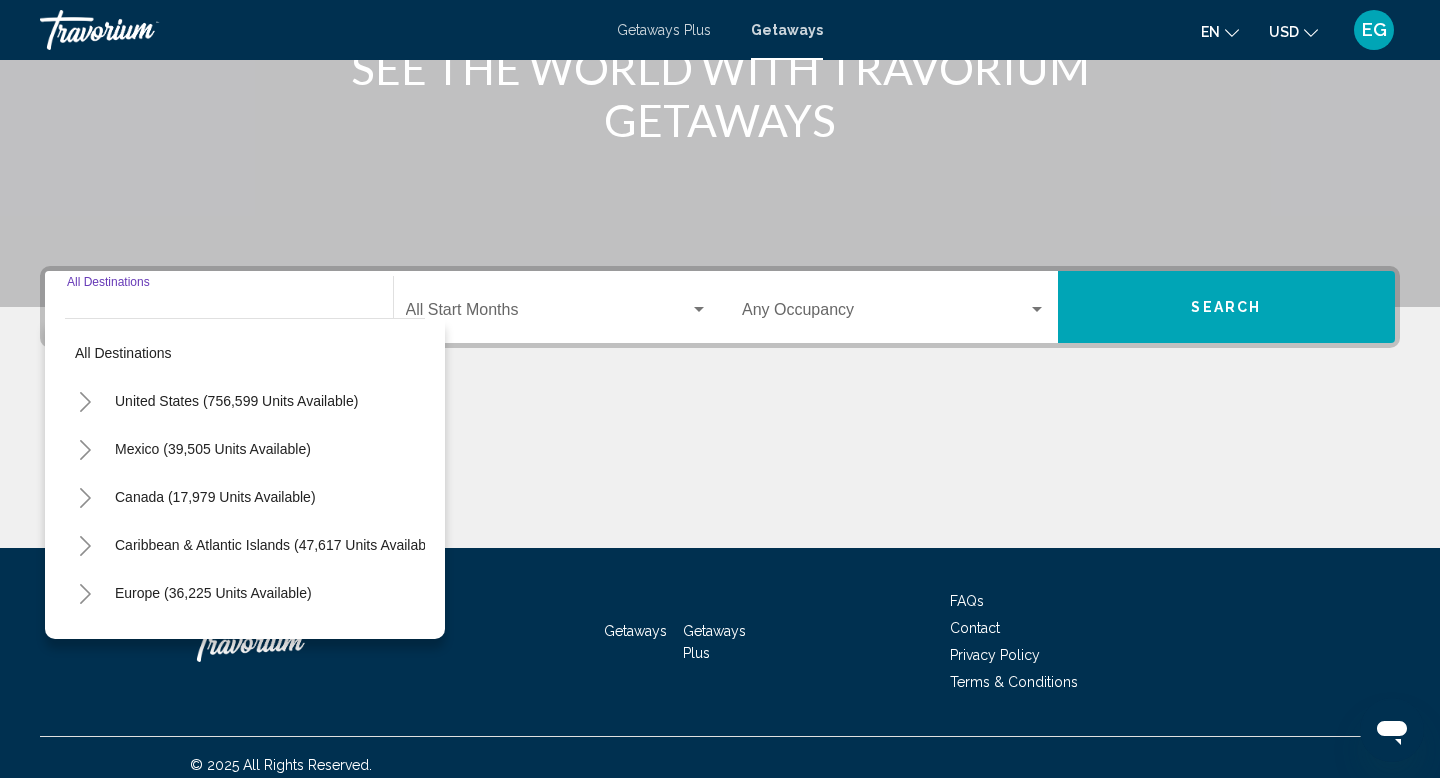 scroll, scrollTop: 308, scrollLeft: 0, axis: vertical 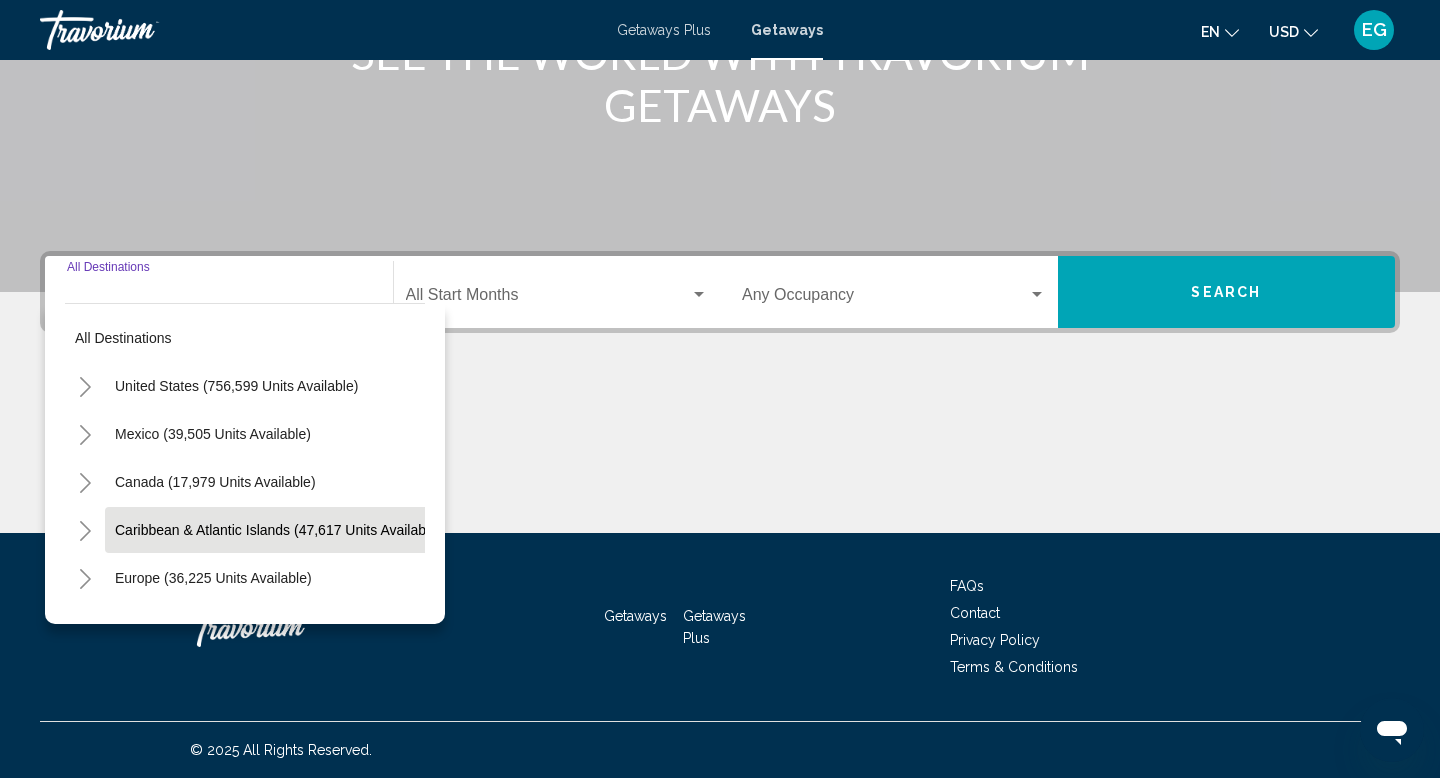 click on "Caribbean & Atlantic Islands (47,617 units available)" at bounding box center (236, 386) 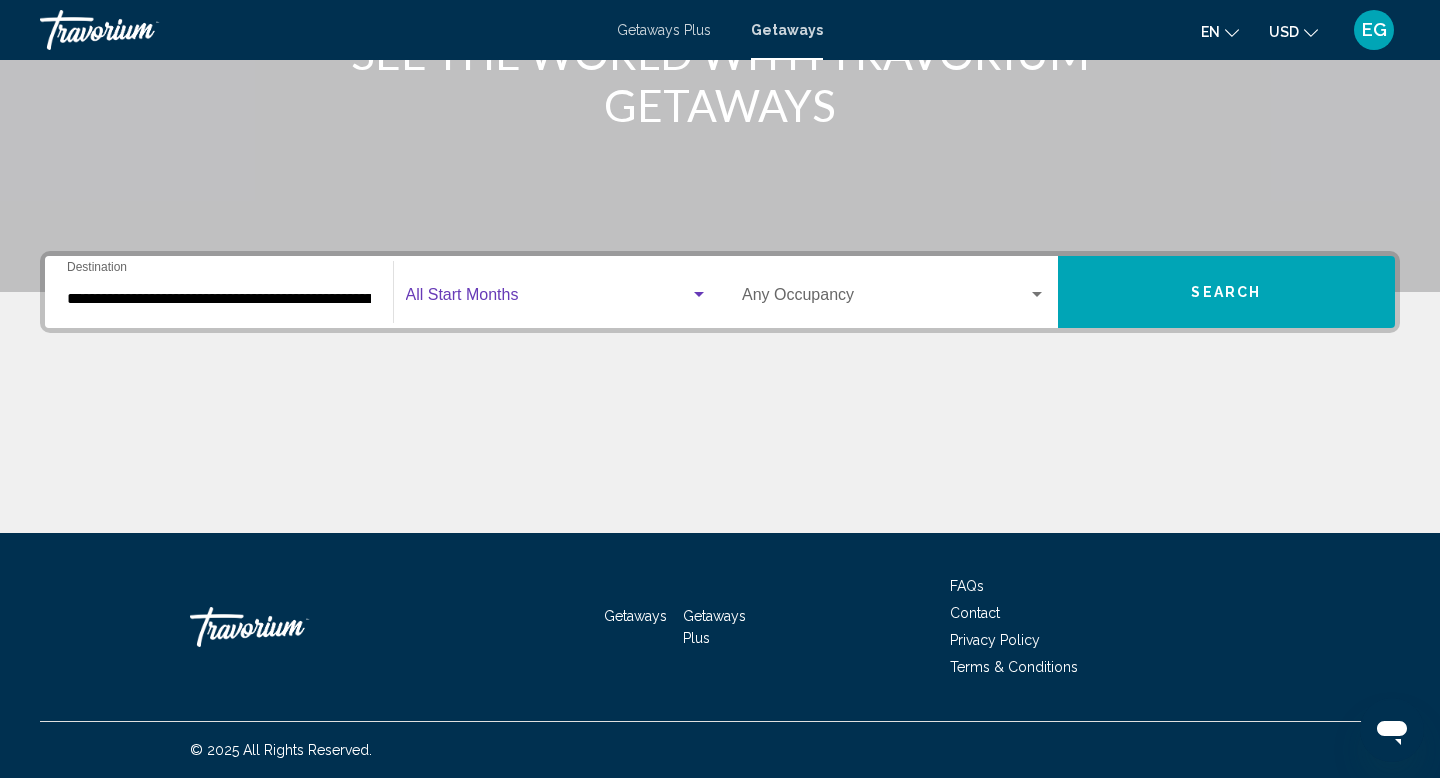 click at bounding box center (548, 299) 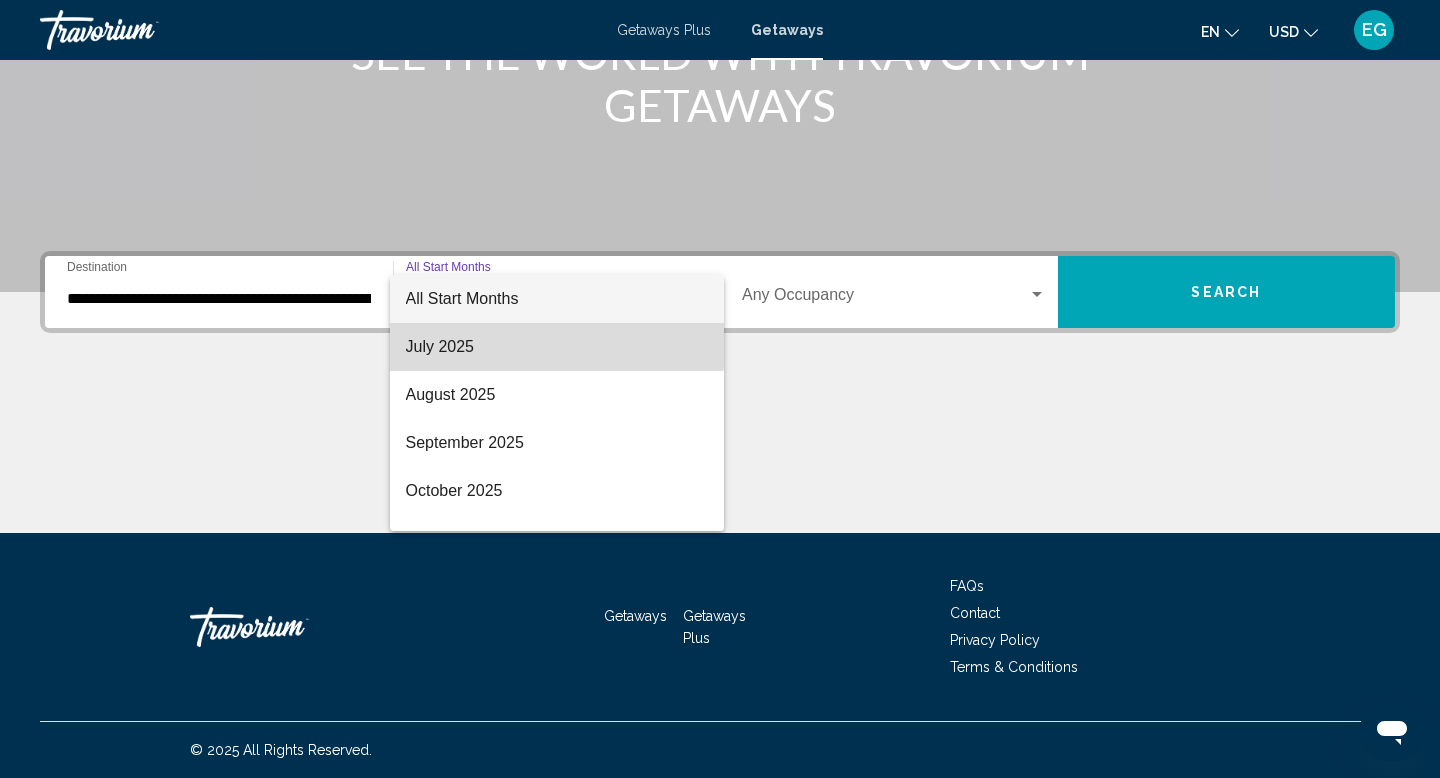click on "July 2025" at bounding box center [557, 347] 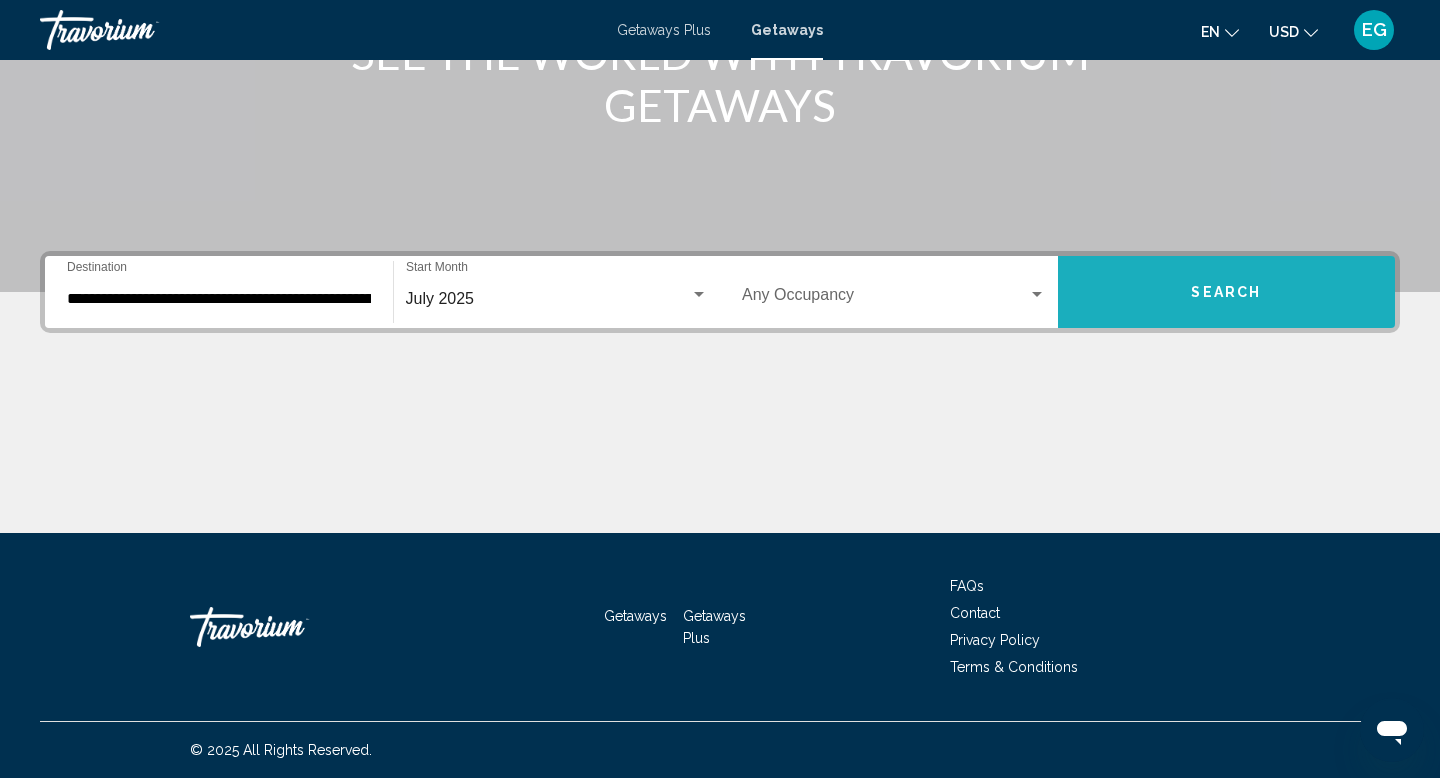 click on "Search" at bounding box center (1226, 293) 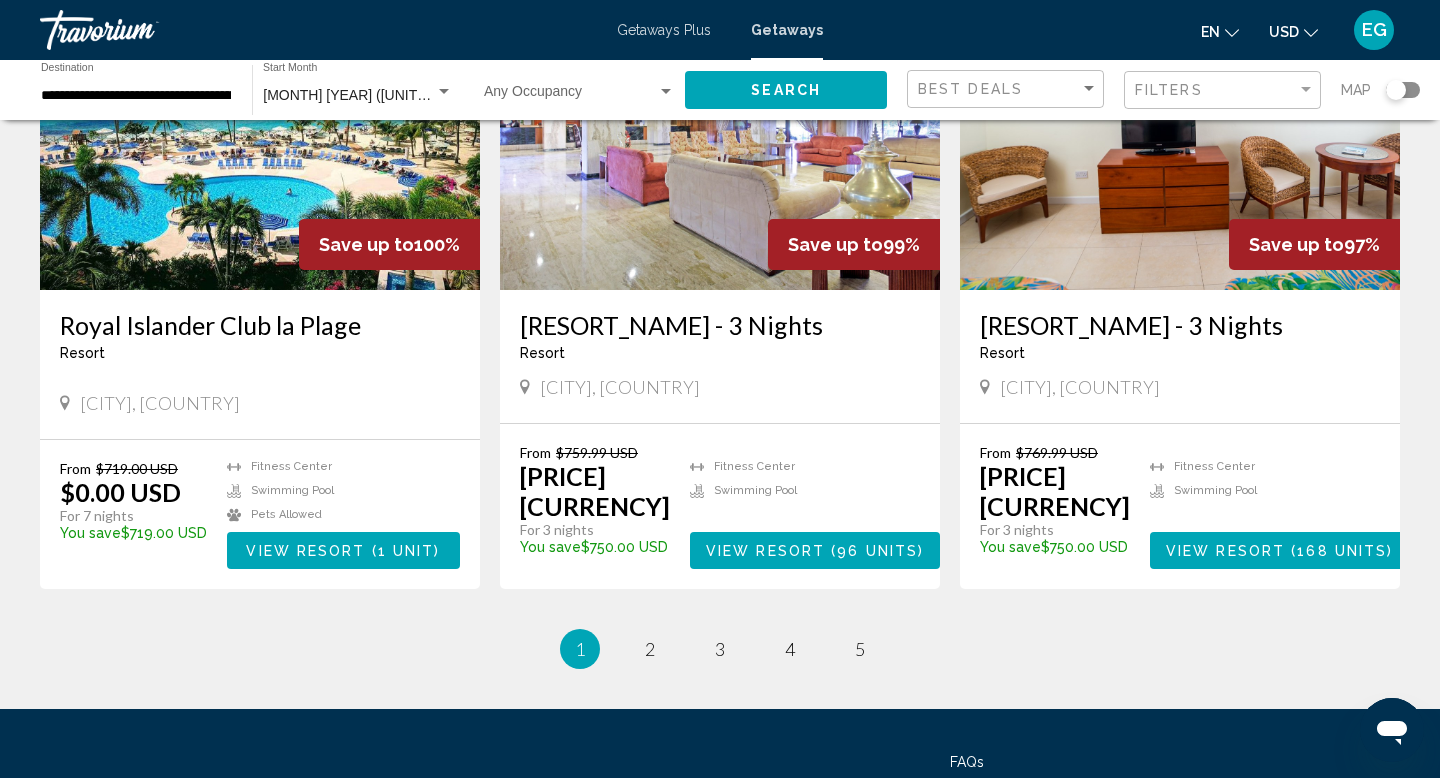 scroll, scrollTop: 2247, scrollLeft: 0, axis: vertical 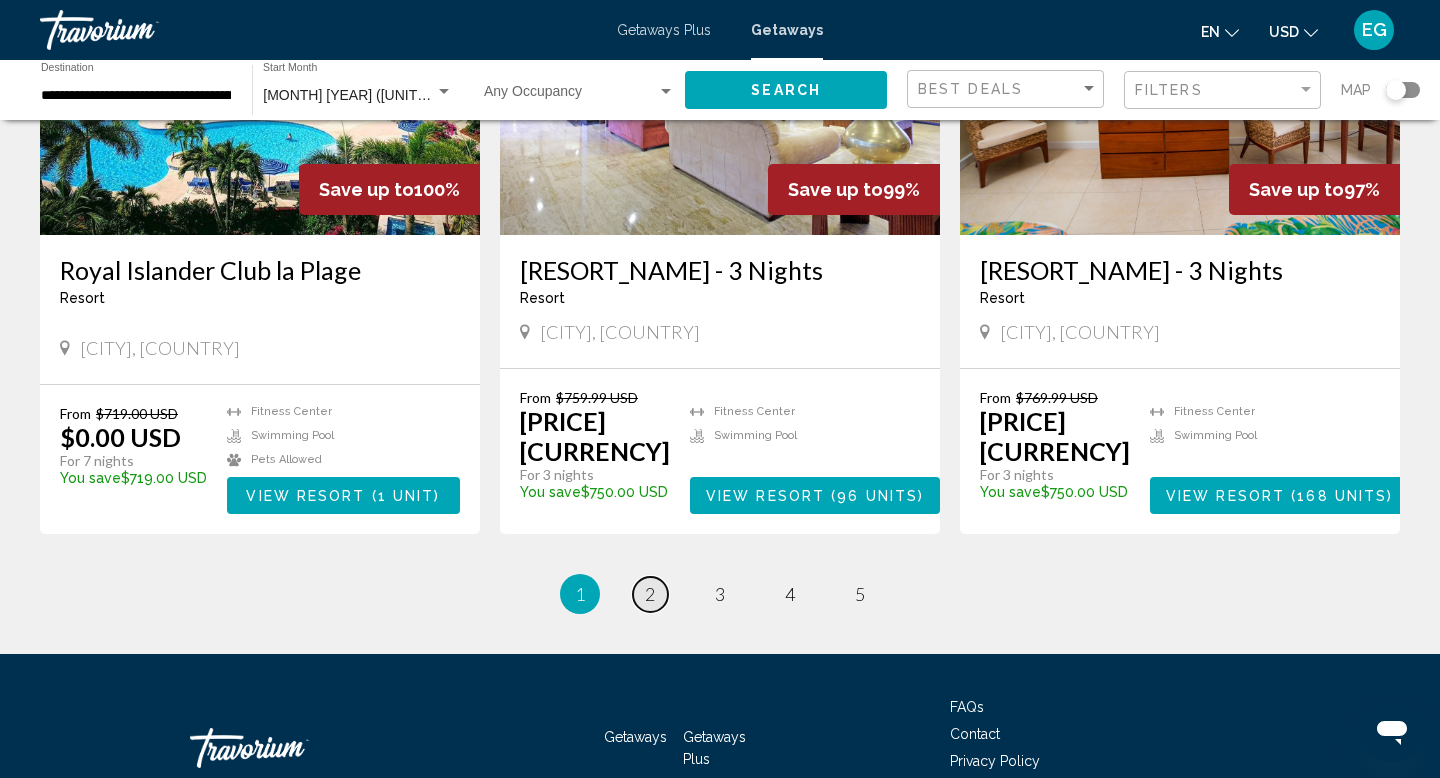 click on "2" at bounding box center (650, 594) 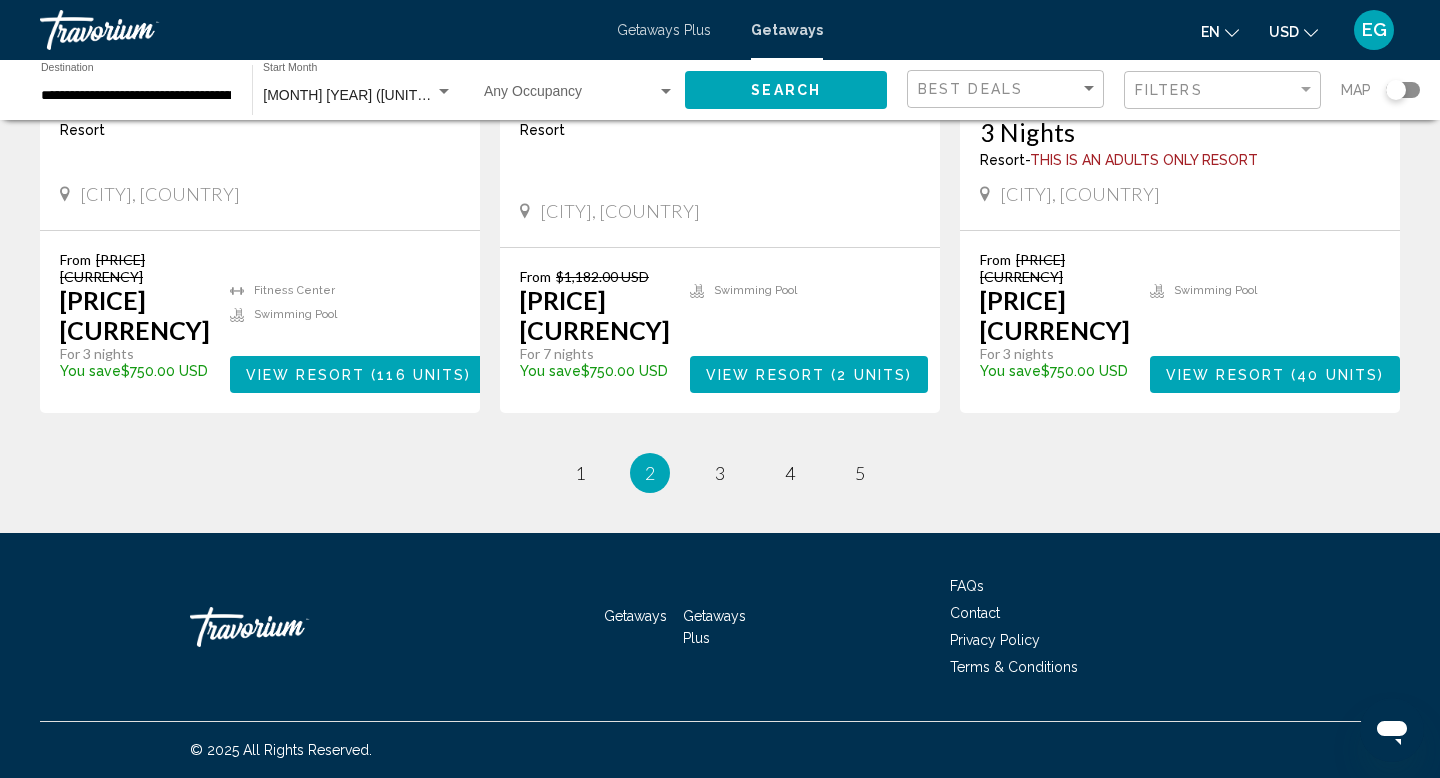 scroll, scrollTop: 2624, scrollLeft: 0, axis: vertical 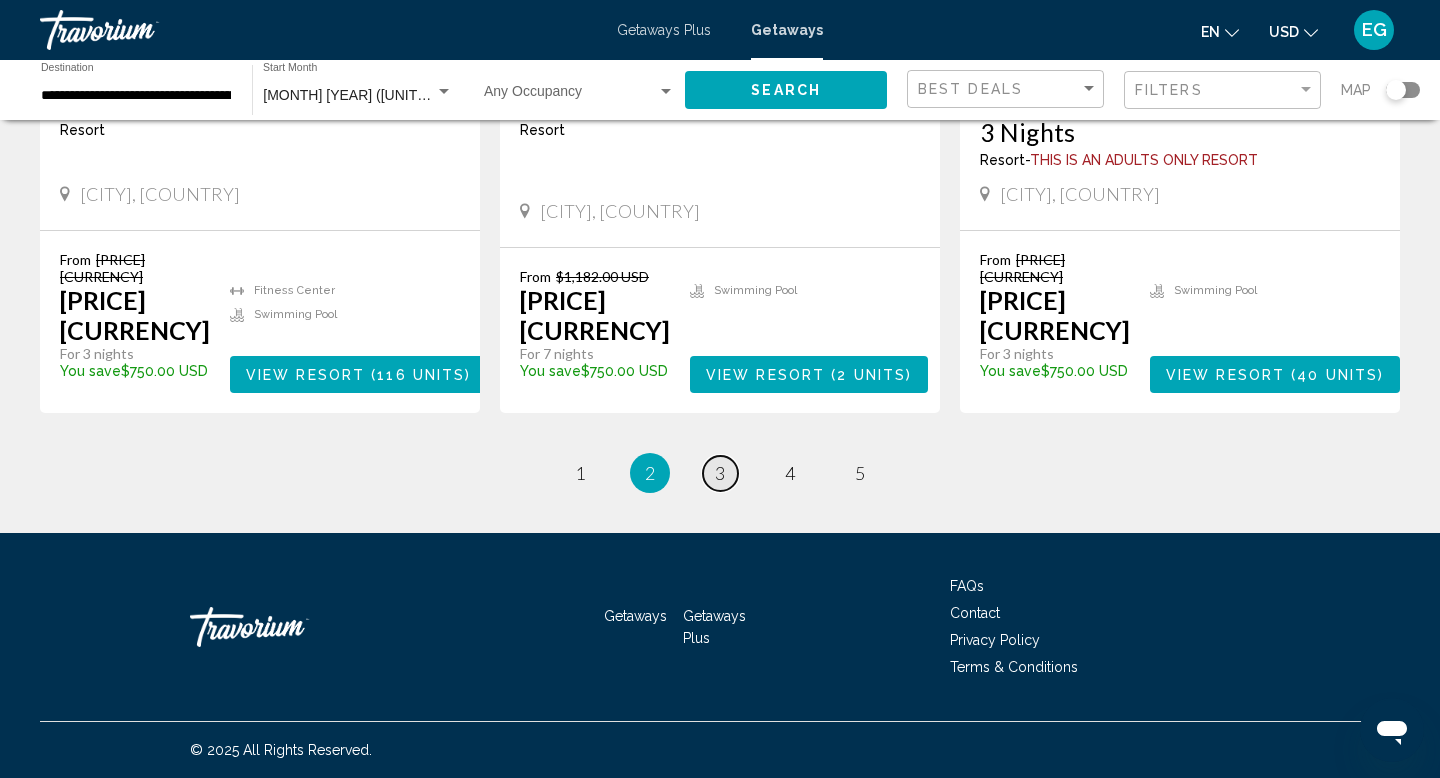 click on "3" at bounding box center (580, 473) 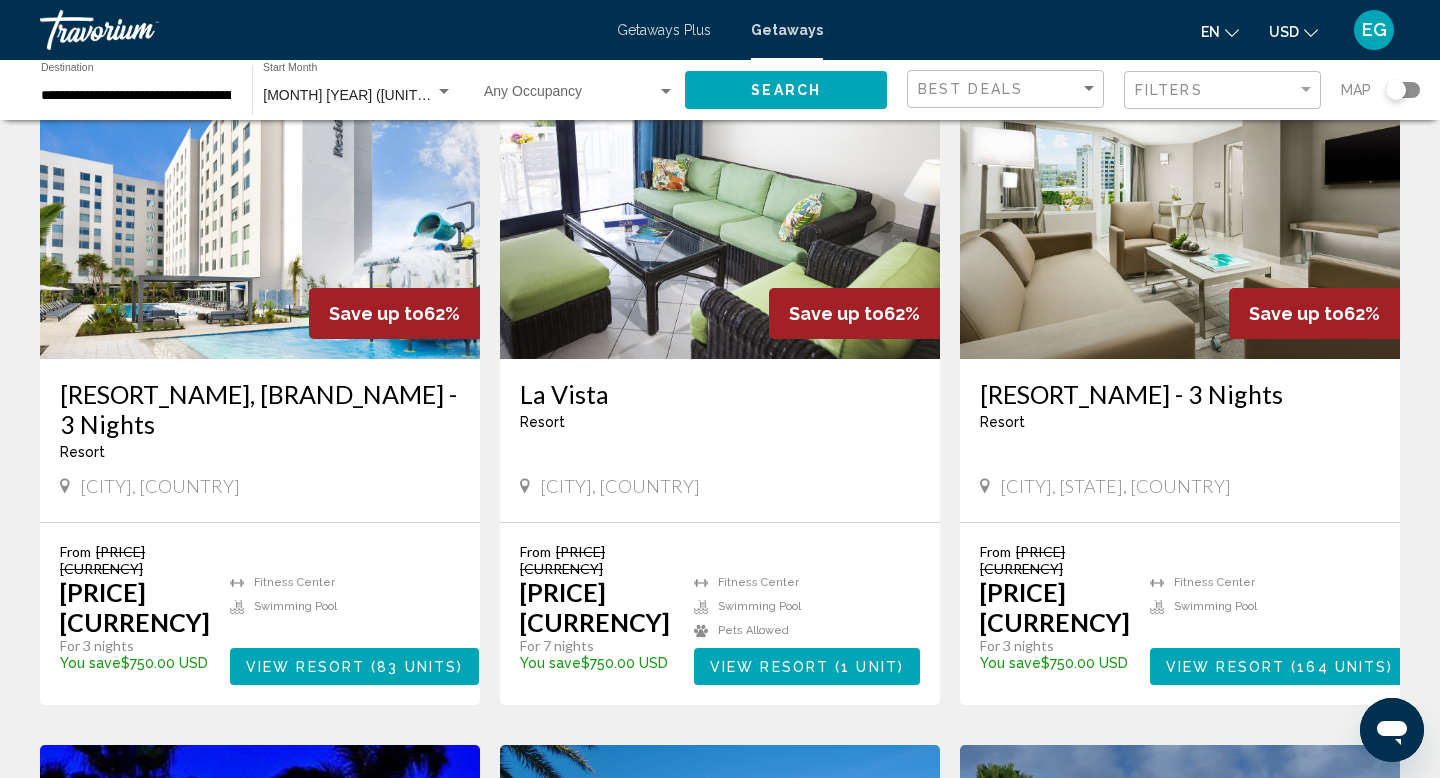 scroll, scrollTop: 163, scrollLeft: 0, axis: vertical 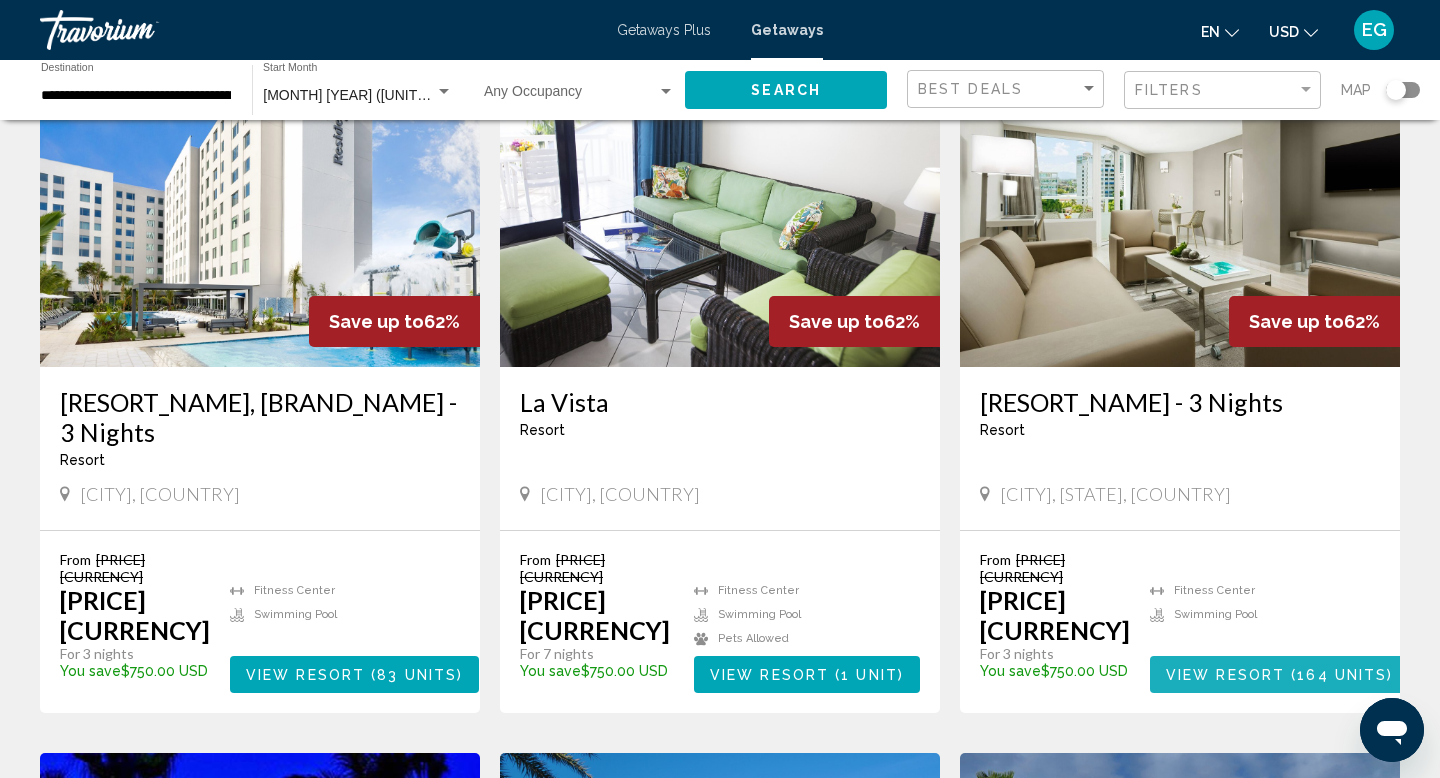 click on "View Resort" at bounding box center [1225, 675] 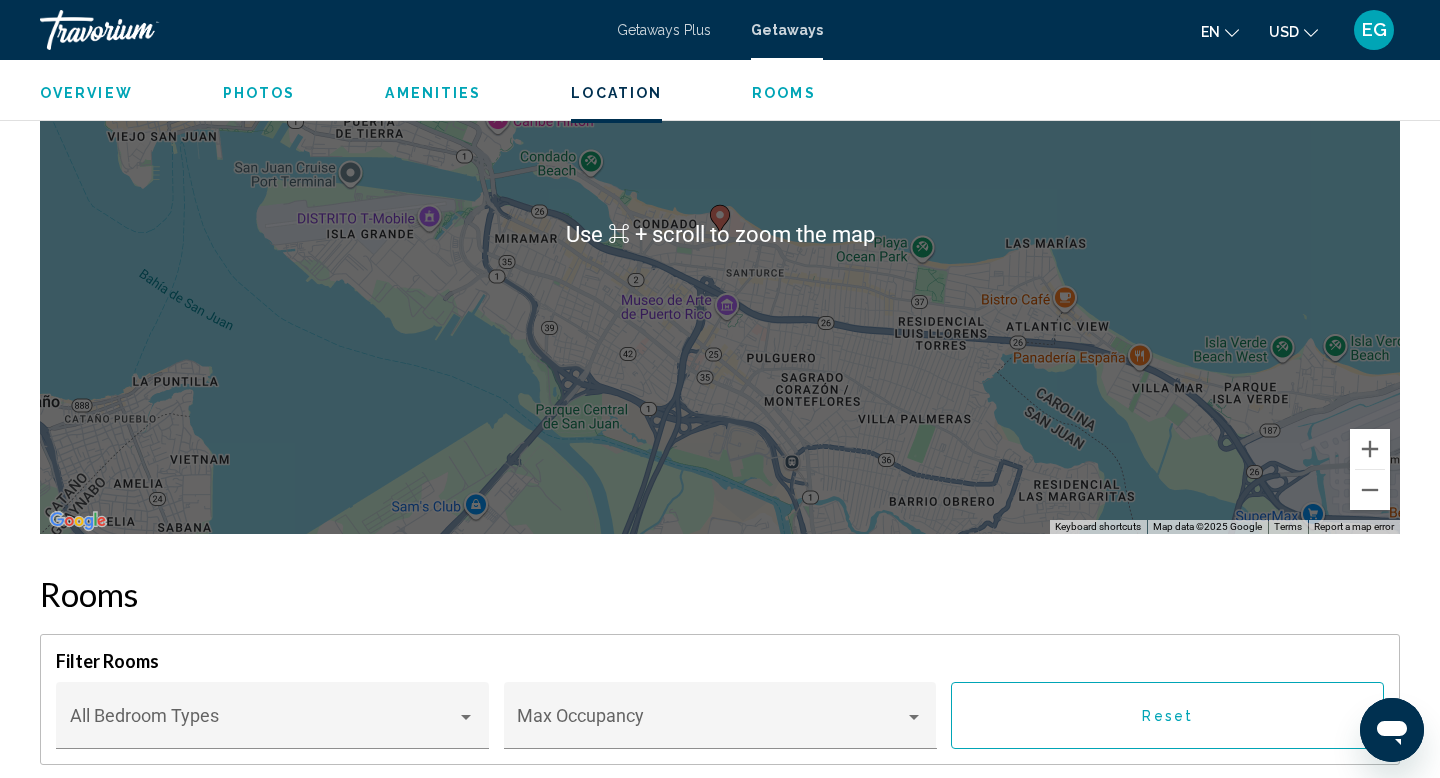 scroll, scrollTop: 2182, scrollLeft: 0, axis: vertical 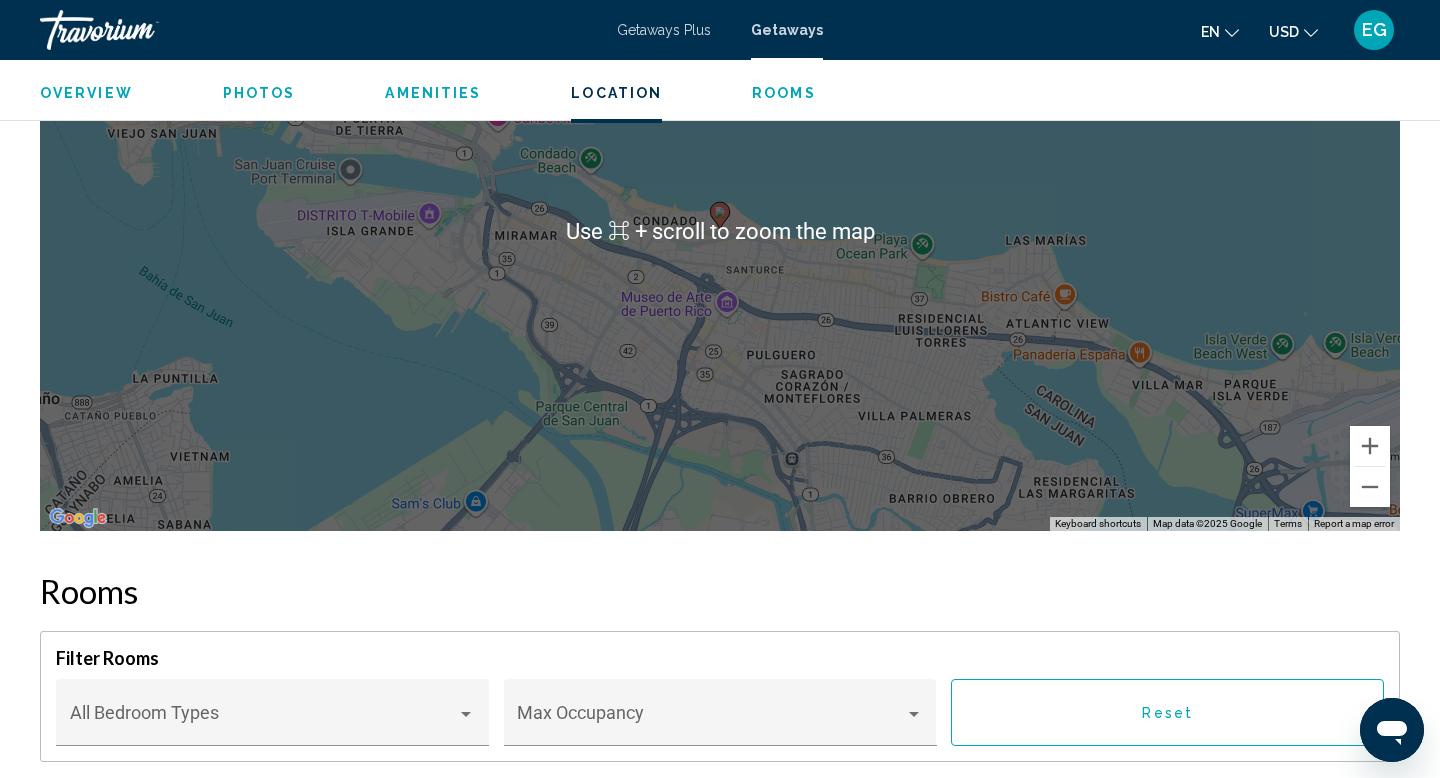 click on "To navigate, press the arrow keys. To activate drag with keyboard, press Alt + Enter. Once in keyboard drag state, use the arrow keys to move the marker. To complete the drag, press the Enter key. To cancel, press Escape." at bounding box center (720, 231) 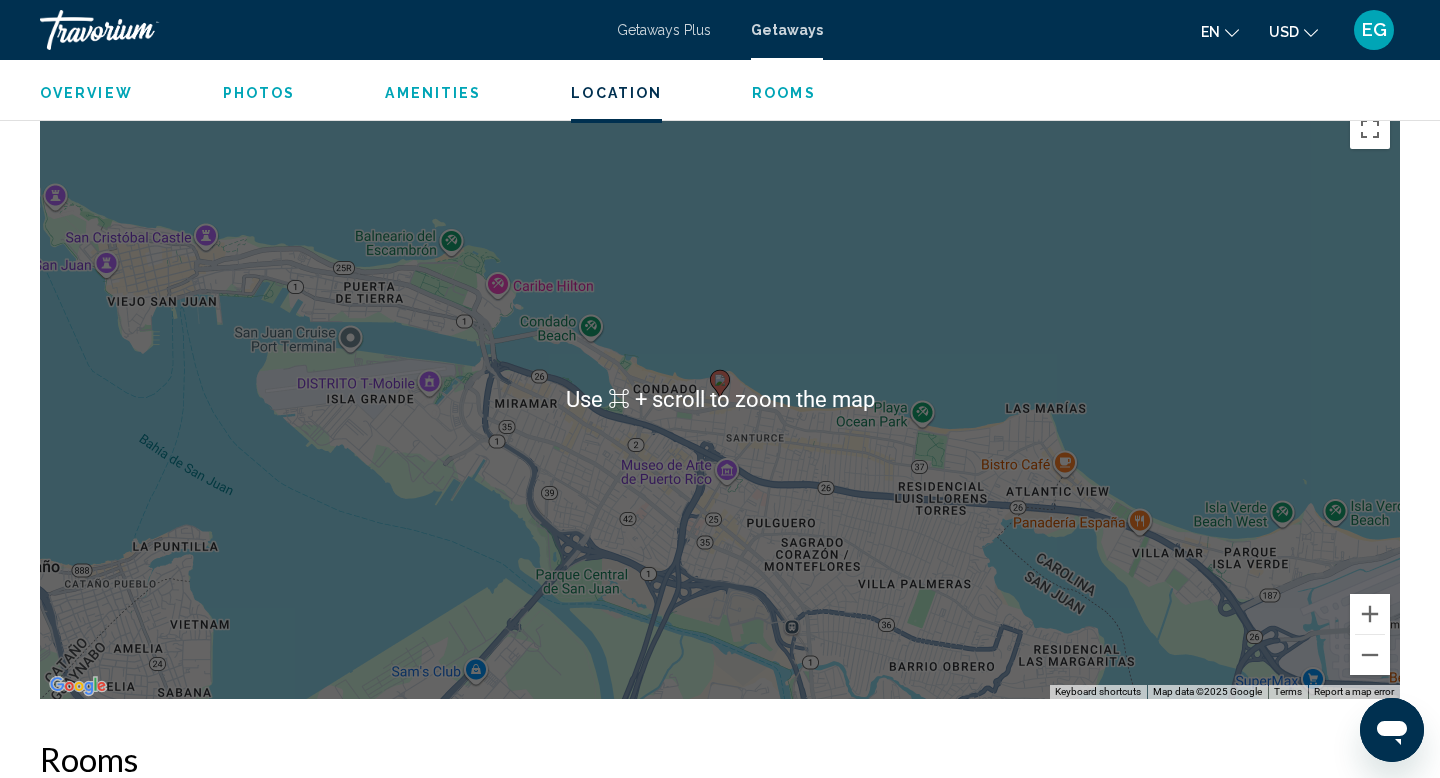 scroll, scrollTop: 2009, scrollLeft: 0, axis: vertical 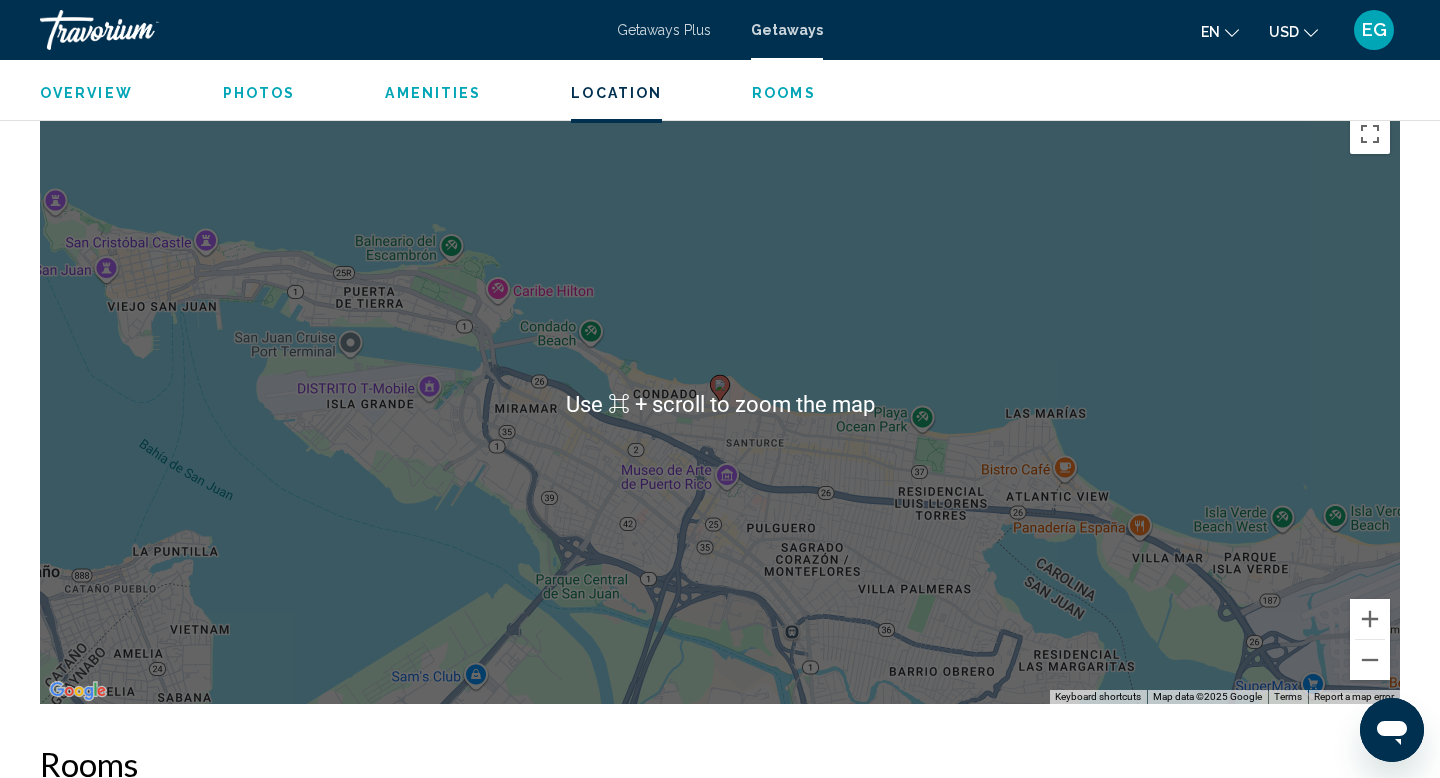 click on "To navigate, press the arrow keys. To activate drag with keyboard, press Alt + Enter. Once in keyboard drag state, use the arrow keys to move the marker. To complete the drag, press the Enter key. To cancel, press Escape." at bounding box center (720, 404) 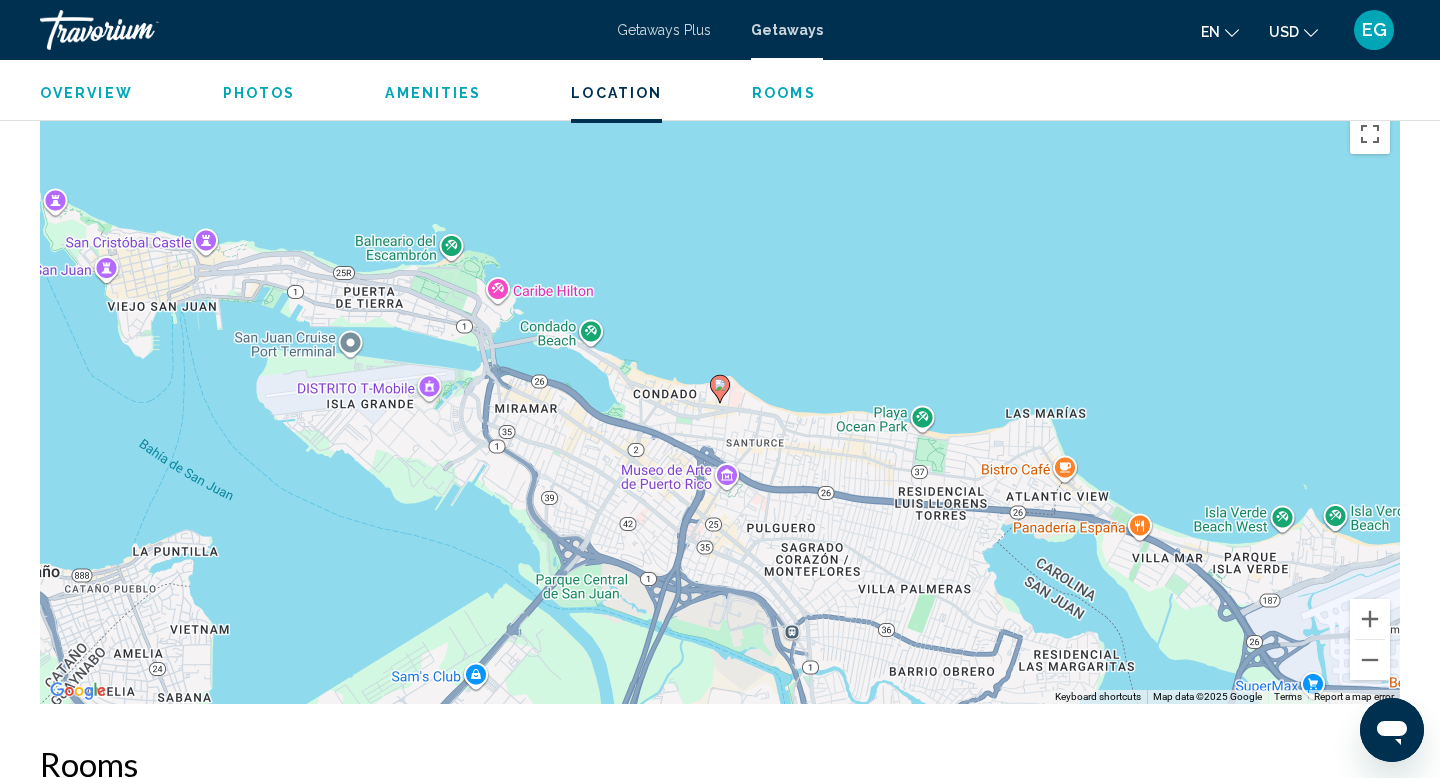 click on "To navigate, press the arrow keys. To activate drag with keyboard, press Alt + Enter. Once in keyboard drag state, use the arrow keys to move the marker. To complete the drag, press the Enter key. To cancel, press Escape." at bounding box center [720, 404] 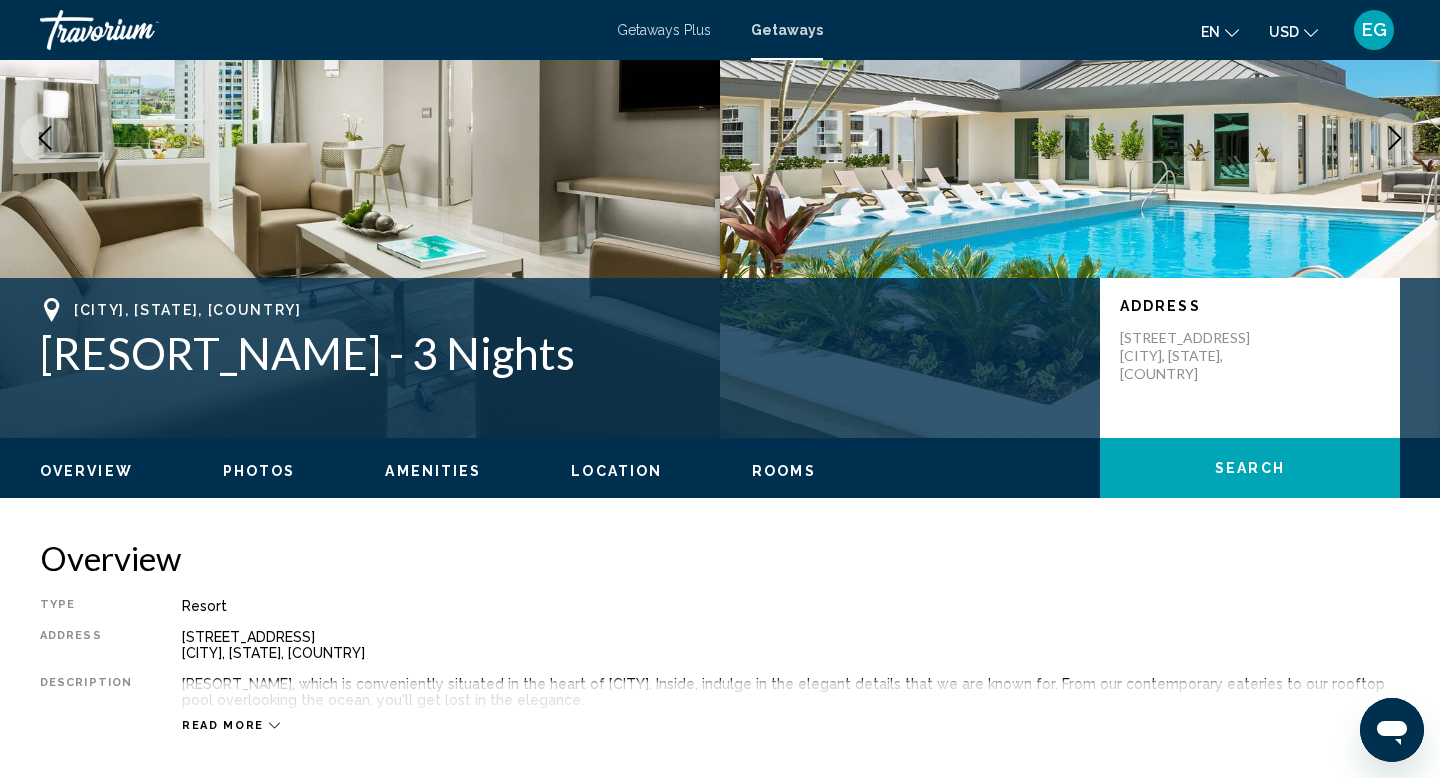 scroll, scrollTop: 0, scrollLeft: 0, axis: both 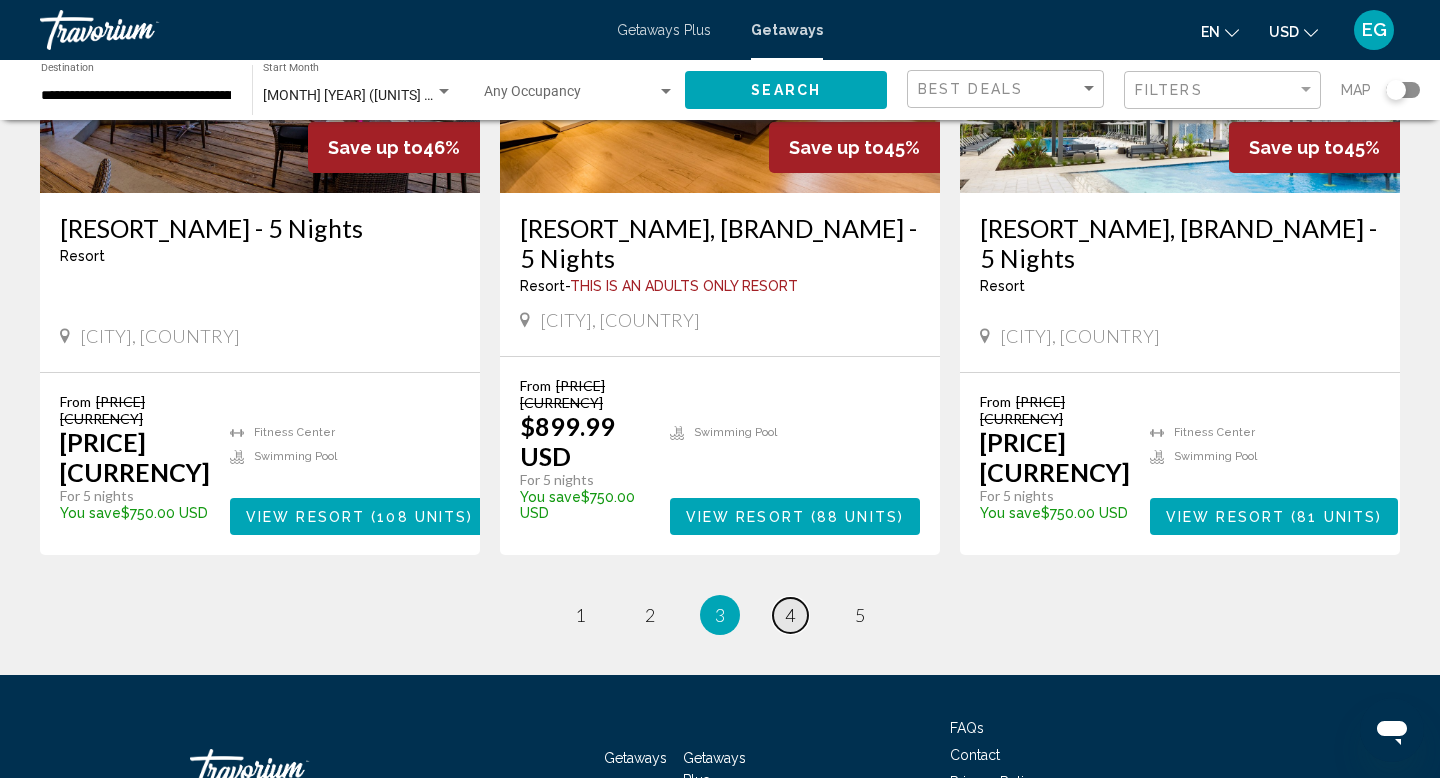 click on "4" at bounding box center (580, 615) 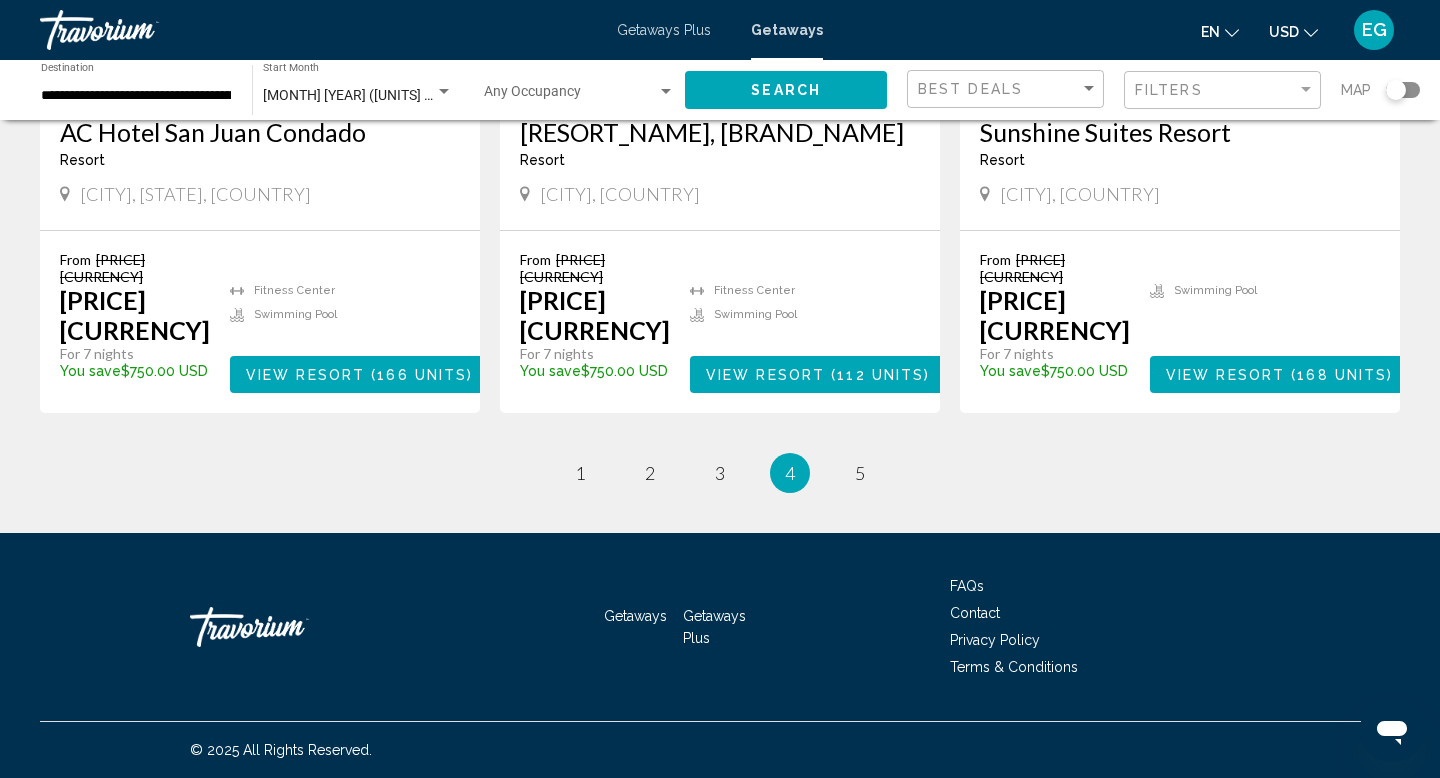 scroll, scrollTop: 2560, scrollLeft: 0, axis: vertical 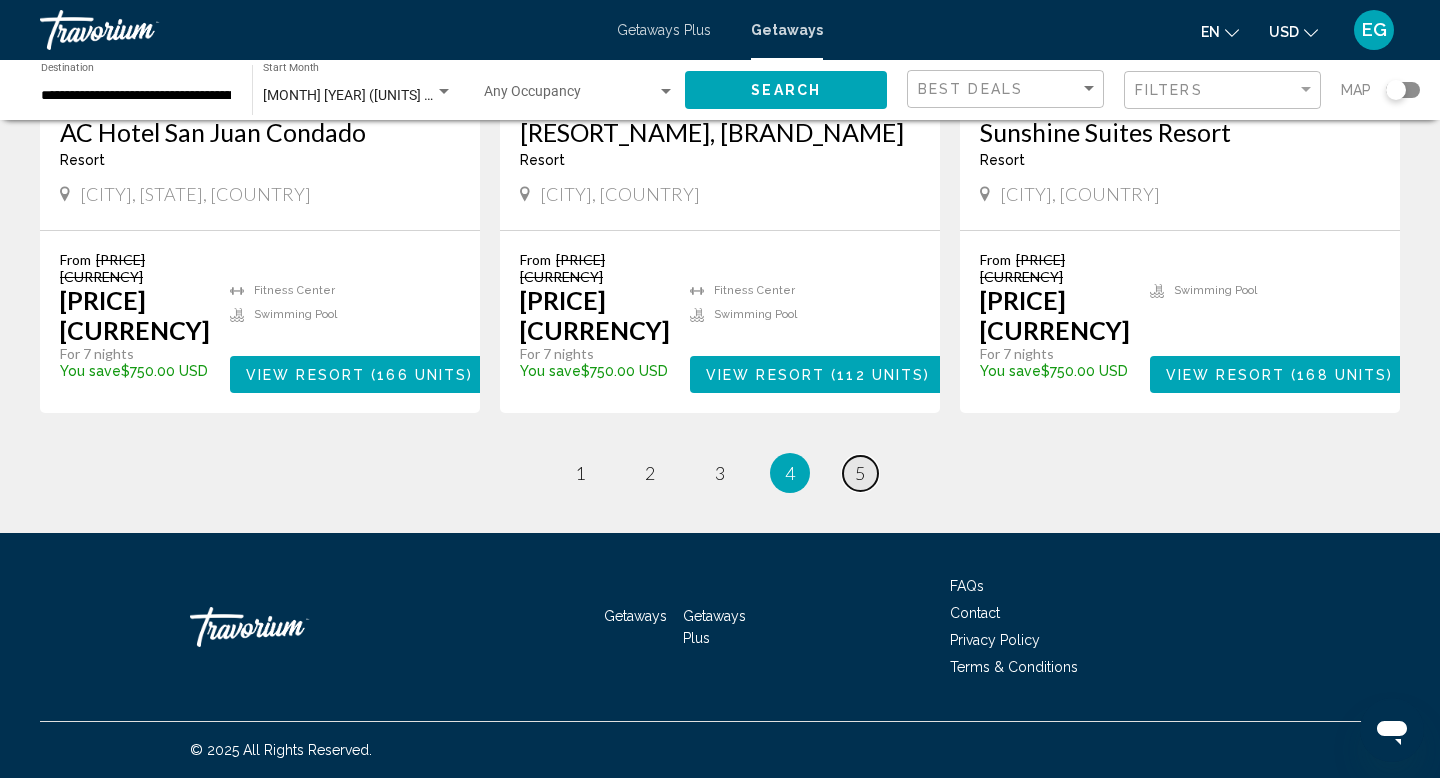 click on "5" at bounding box center [580, 473] 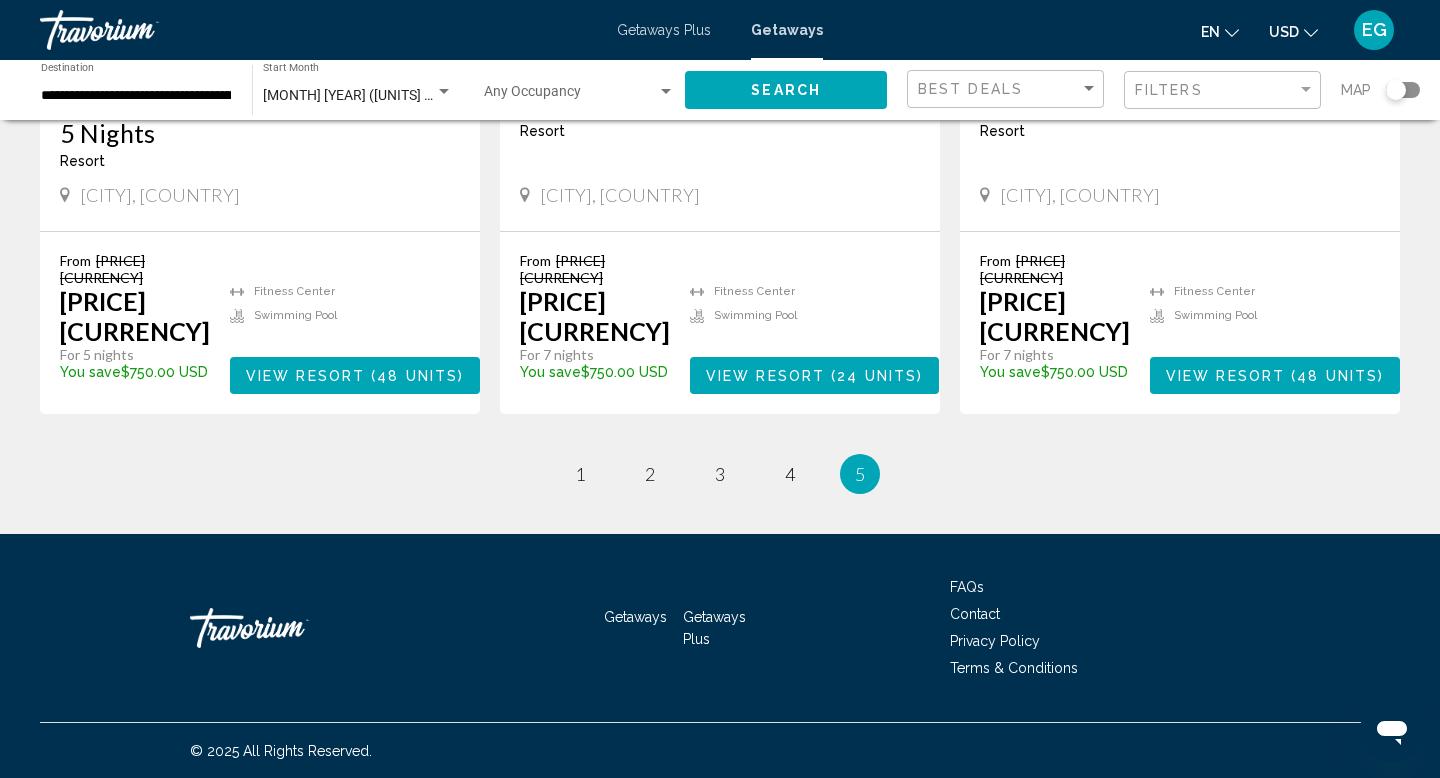 scroll, scrollTop: 0, scrollLeft: 0, axis: both 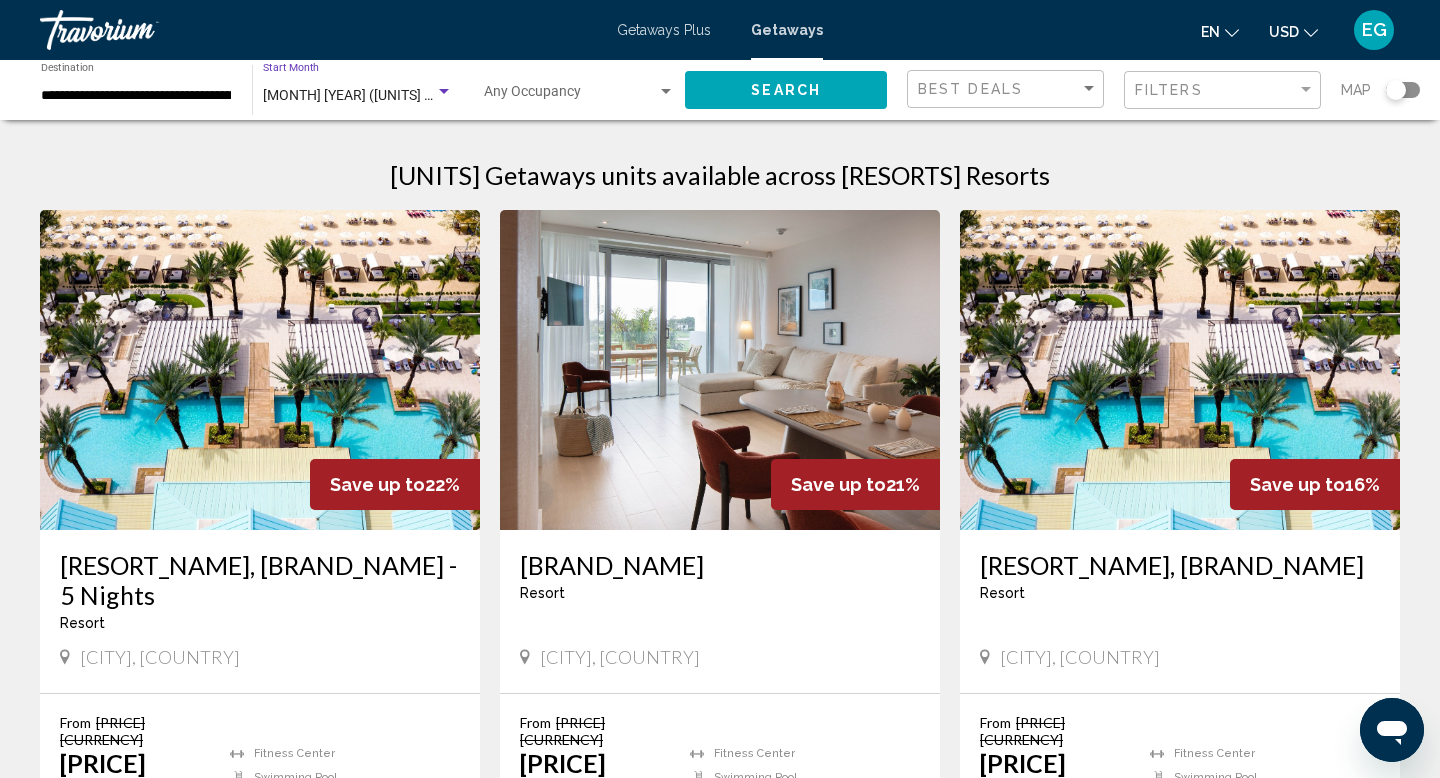 click on "[MONTH] [YEAR] ([UNITS] units available)" at bounding box center [390, 95] 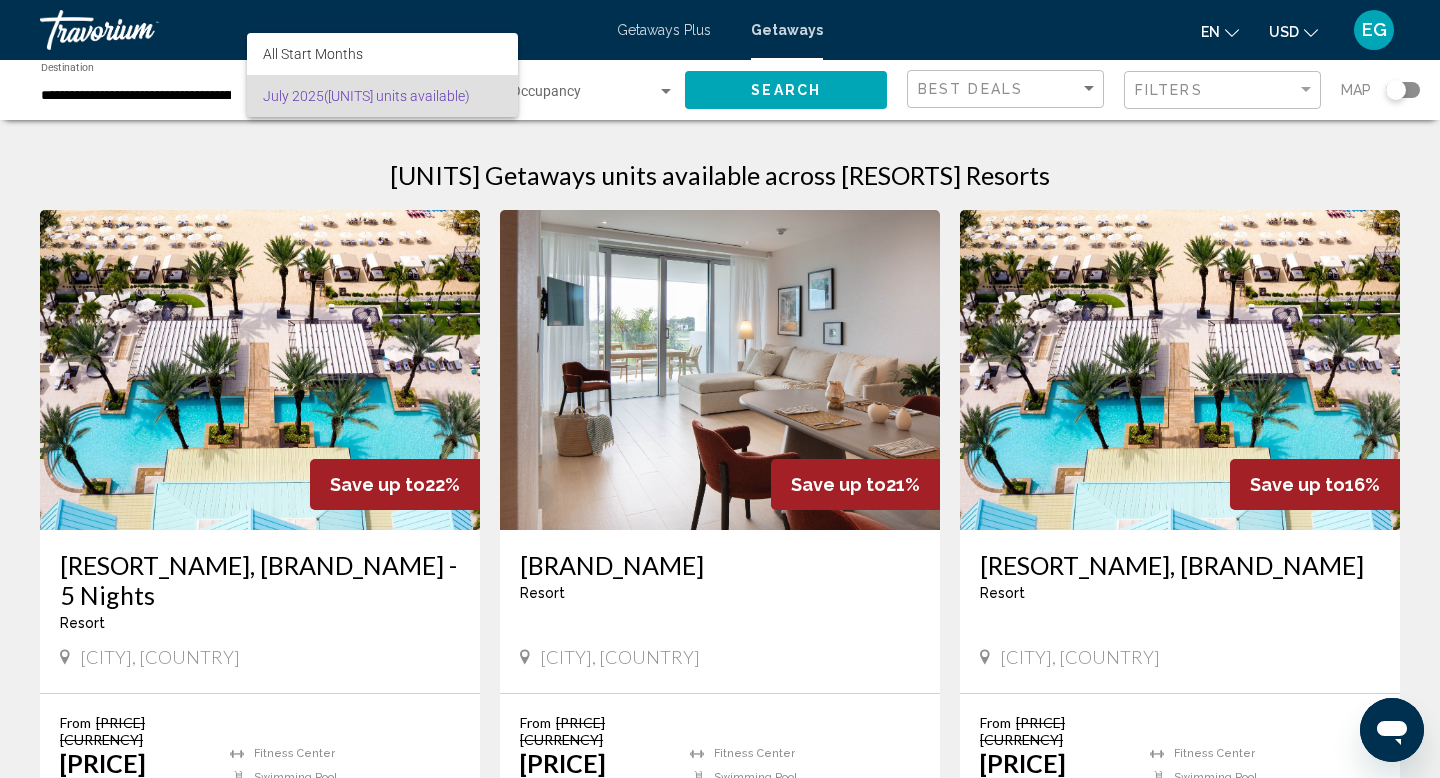 click at bounding box center [720, 389] 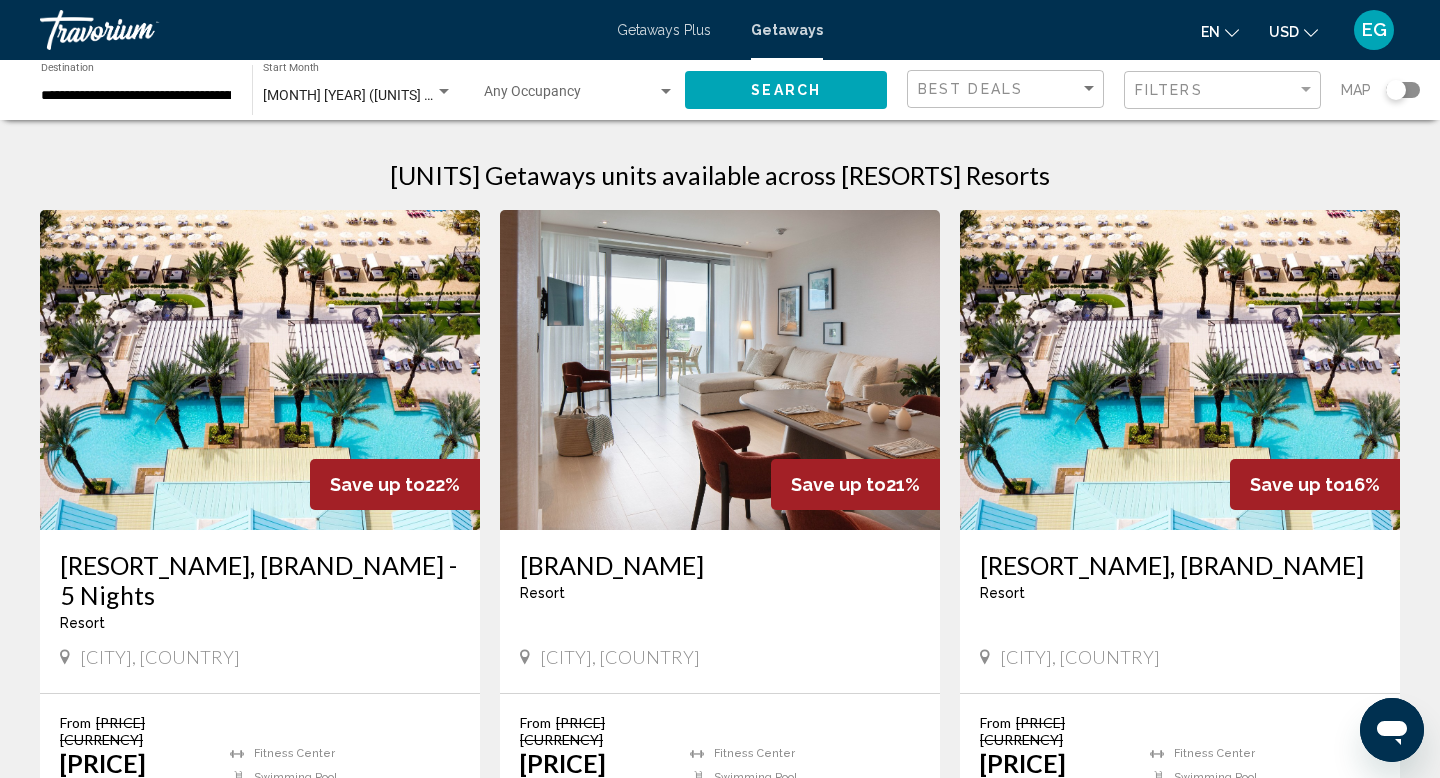 click at bounding box center [444, 91] 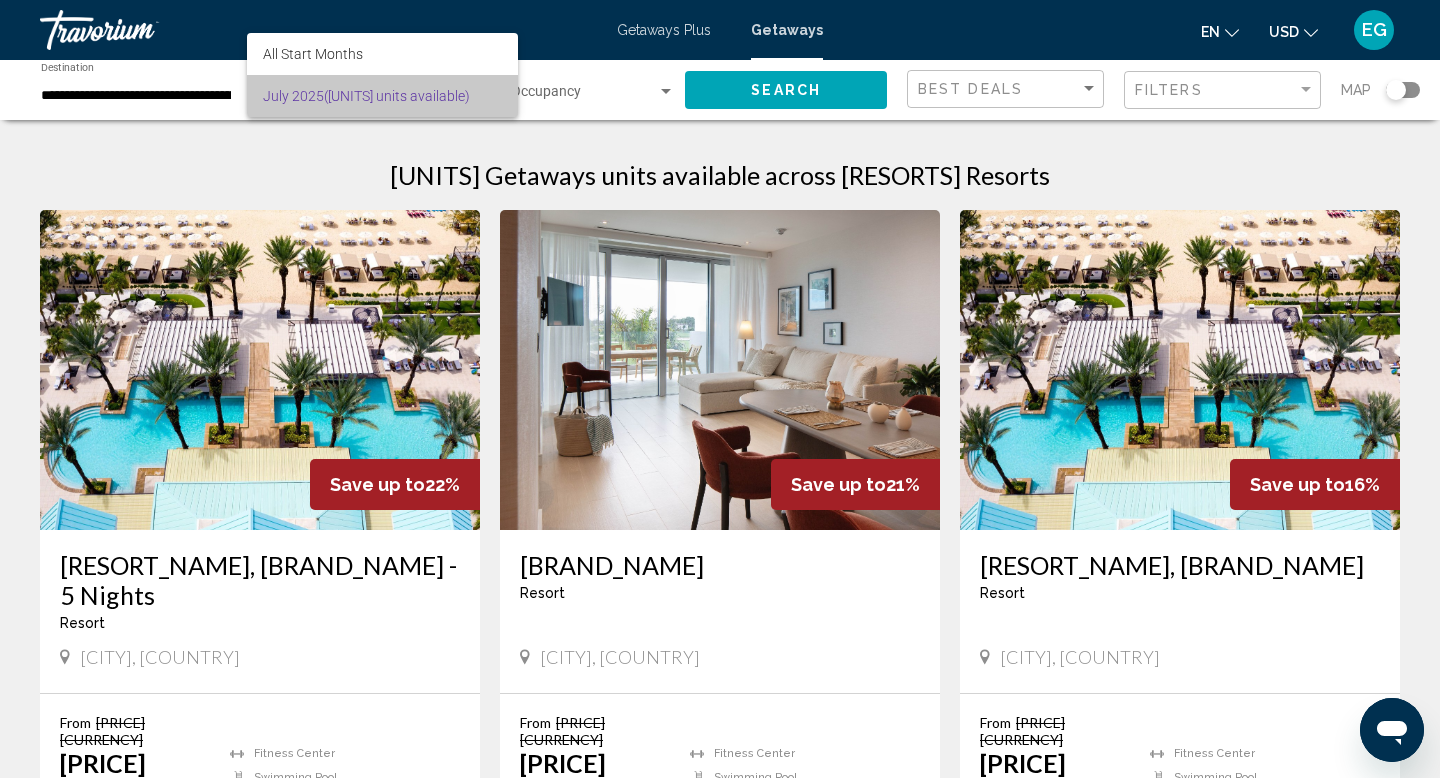 click on "[MONTH] [YEAR] ([UNITS] units available)" at bounding box center [382, 96] 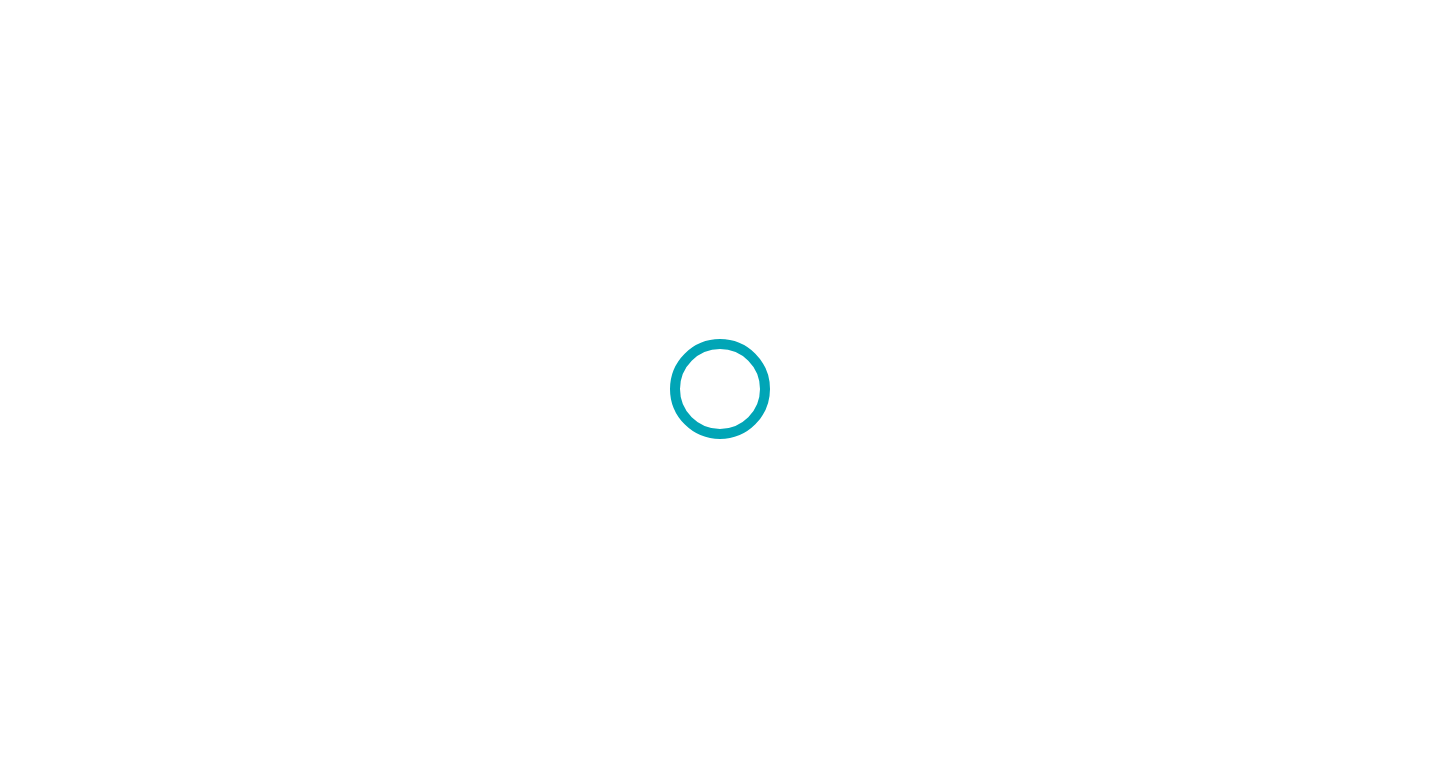 scroll, scrollTop: 0, scrollLeft: 0, axis: both 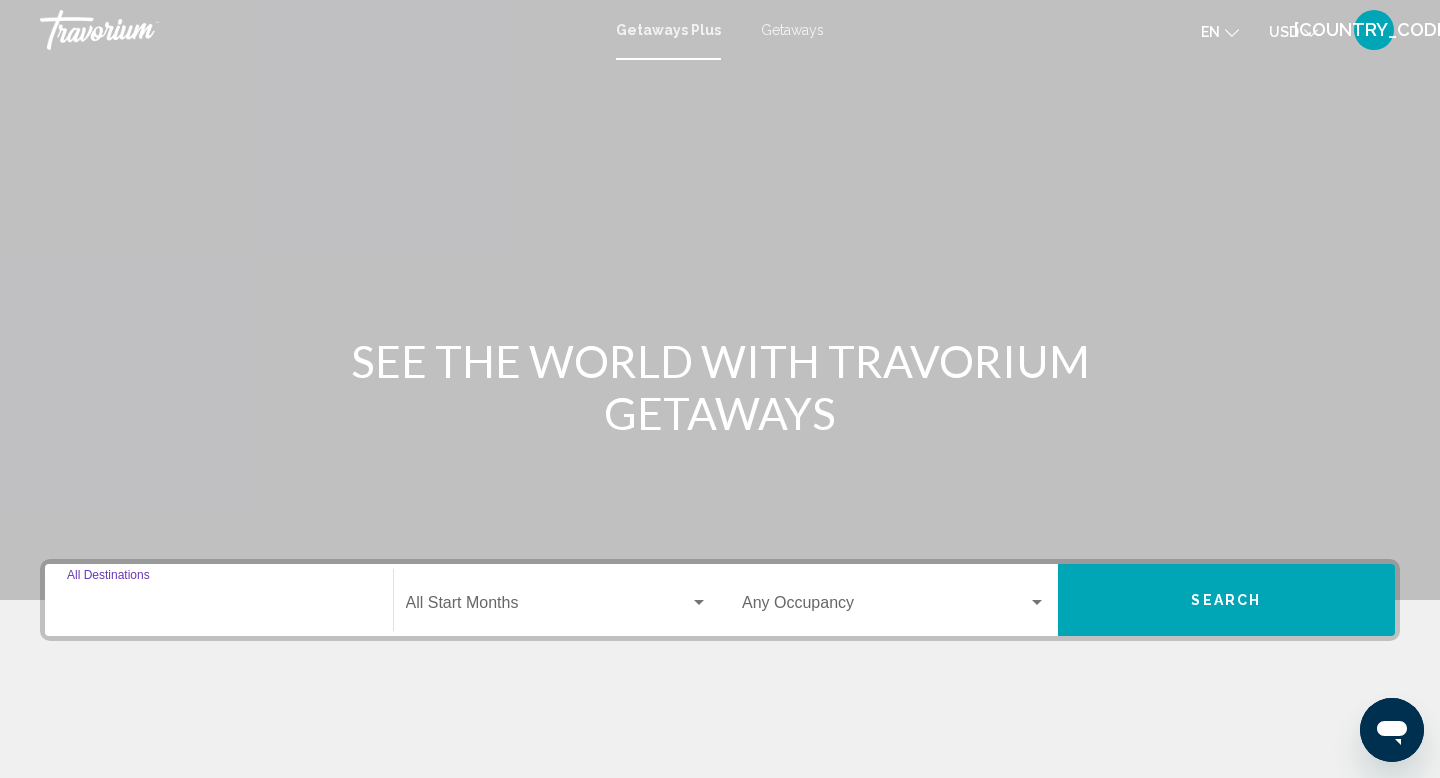 click on "Destination All Destinations" at bounding box center (219, 607) 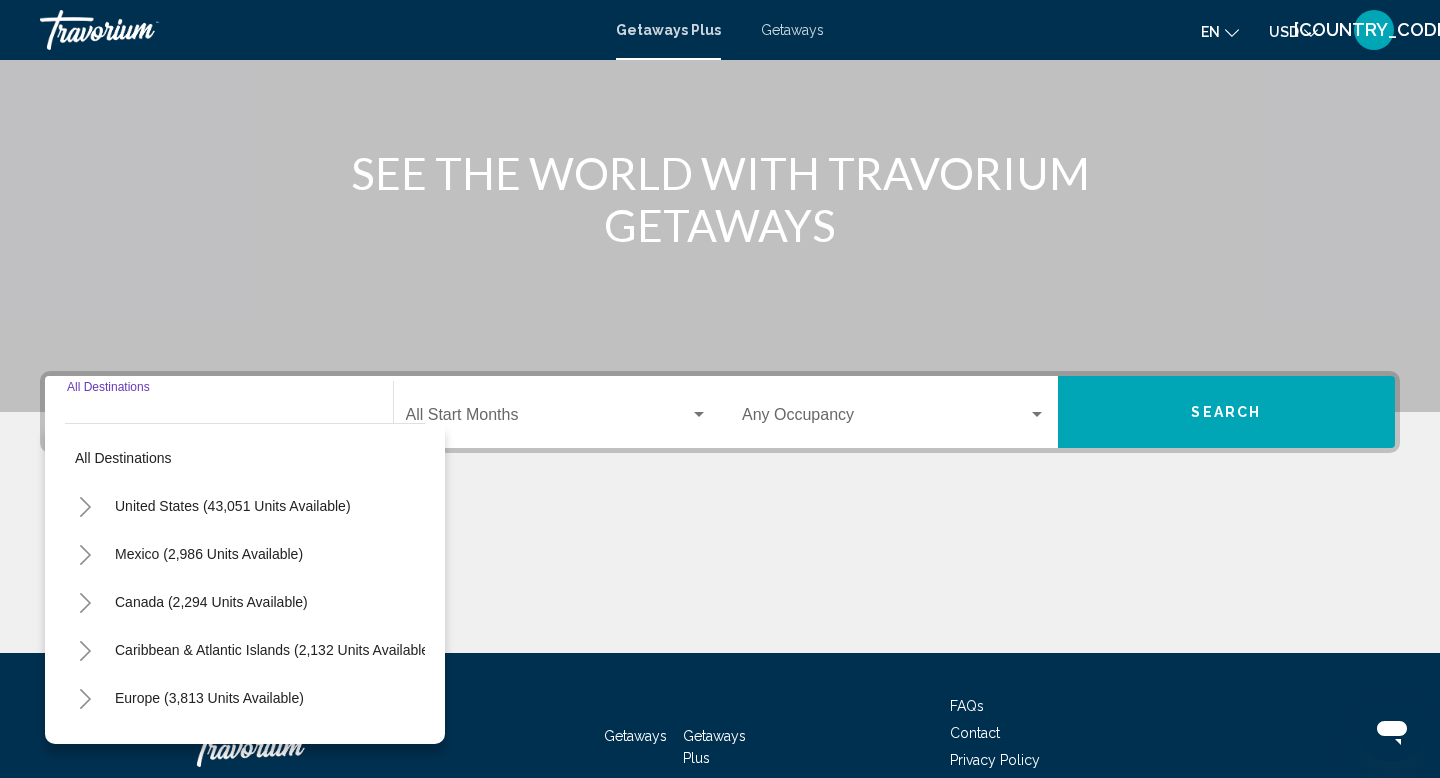 scroll, scrollTop: 308, scrollLeft: 0, axis: vertical 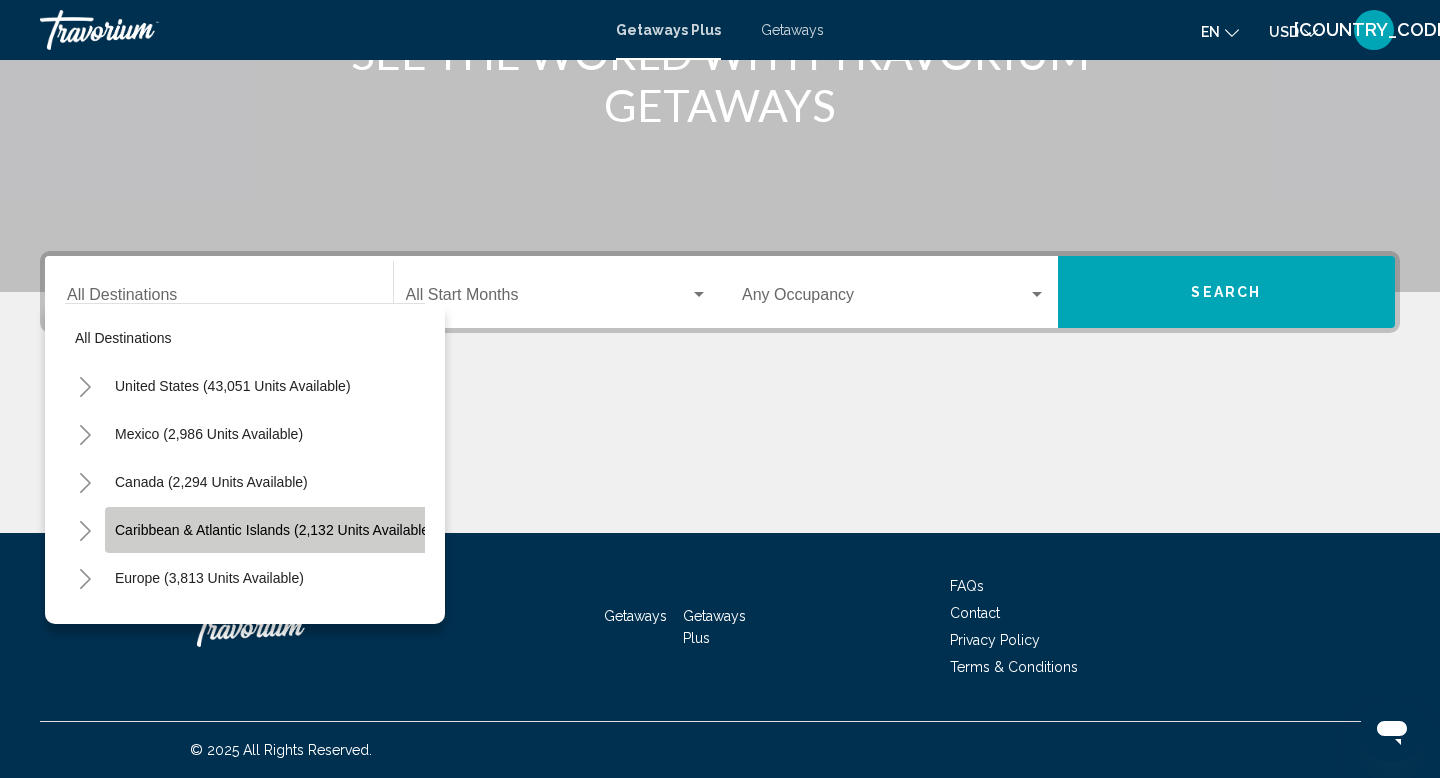 click on "Caribbean & Atlantic Islands (2,132 units available)" at bounding box center [274, 530] 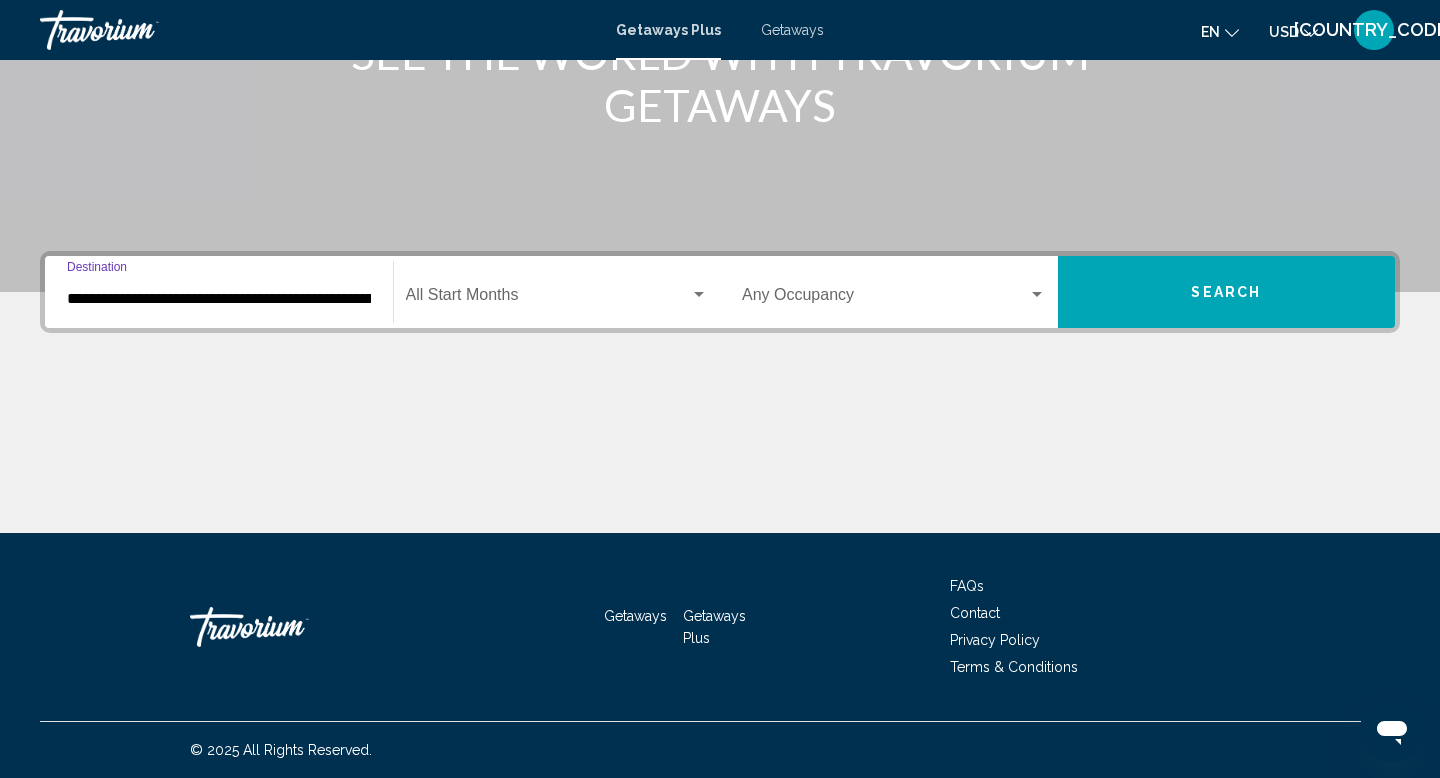 click at bounding box center [548, 299] 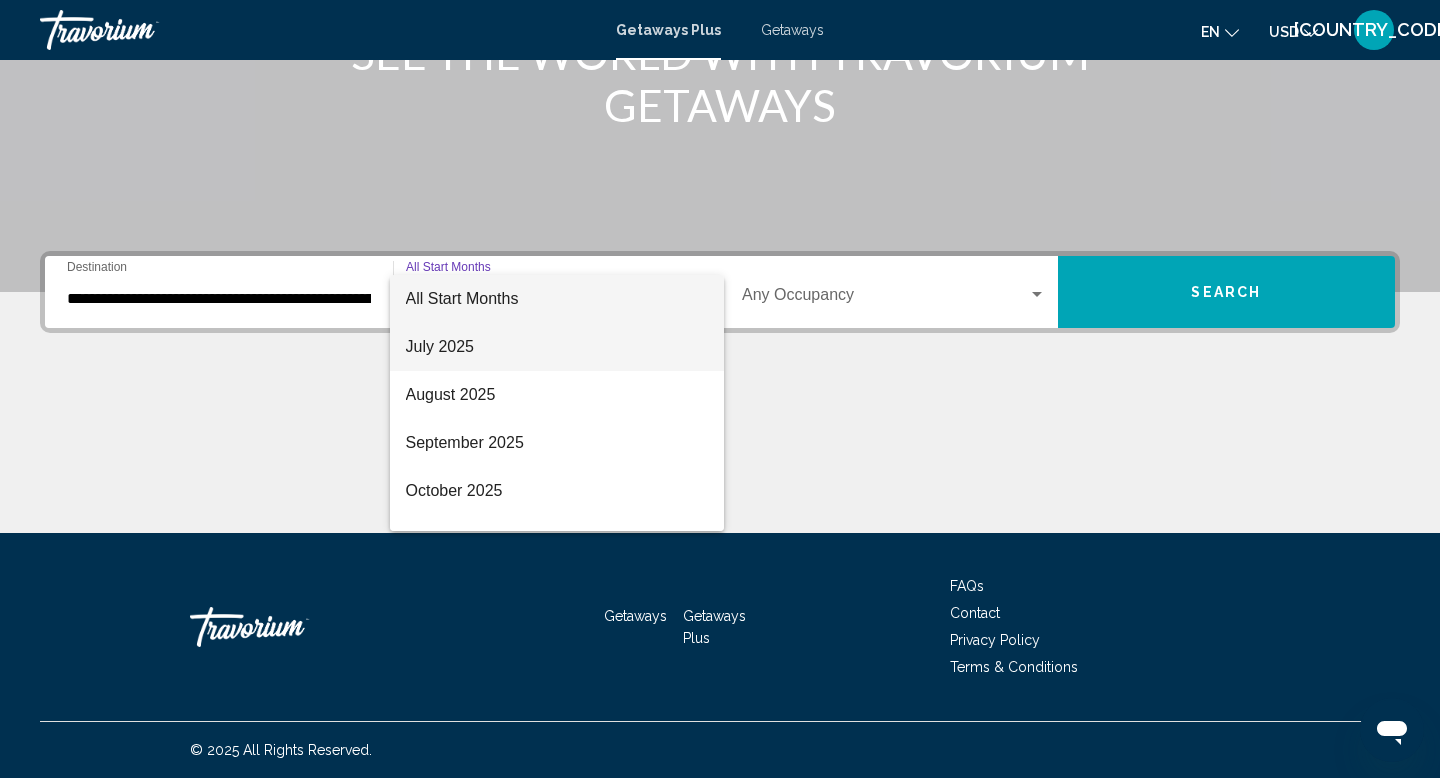 click on "July 2025" at bounding box center (557, 347) 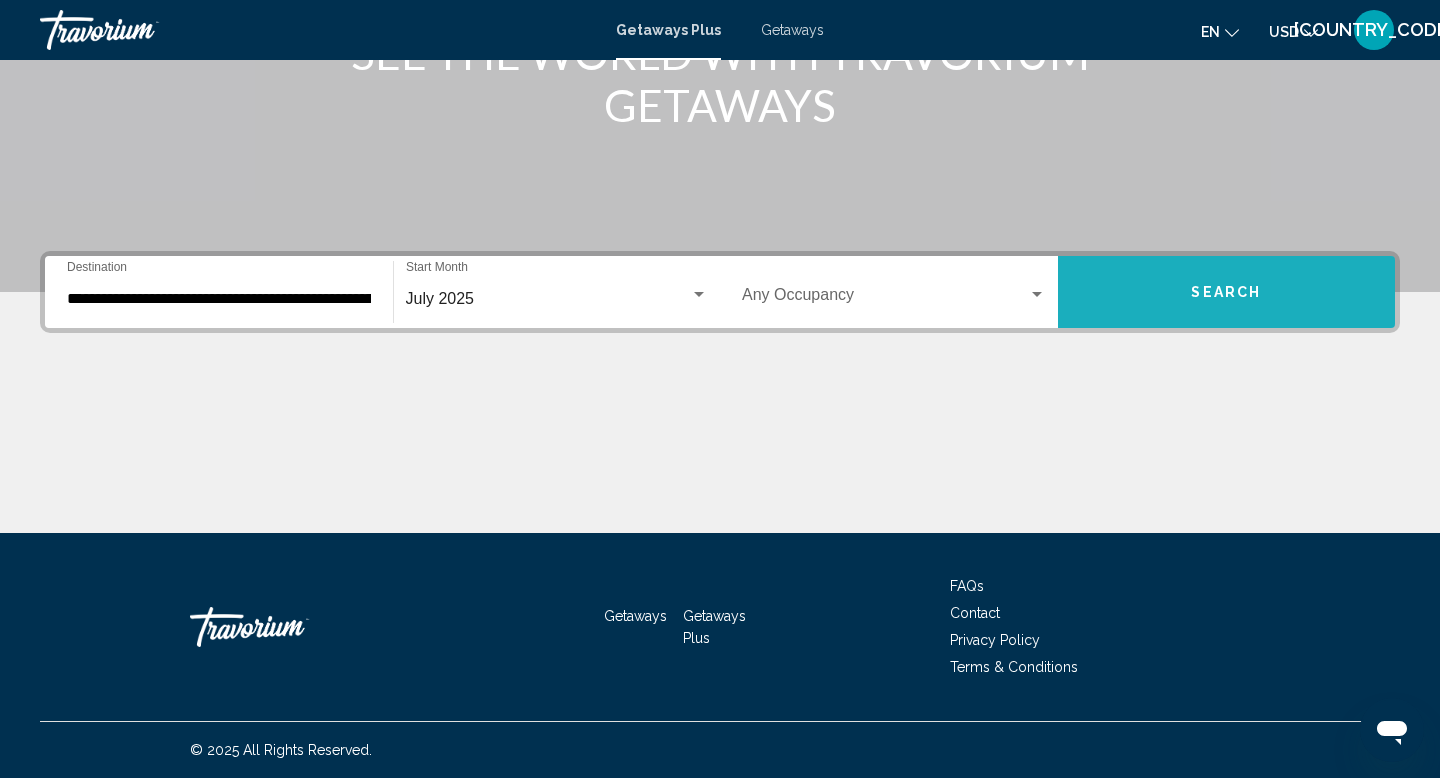 click on "Search" at bounding box center [1227, 292] 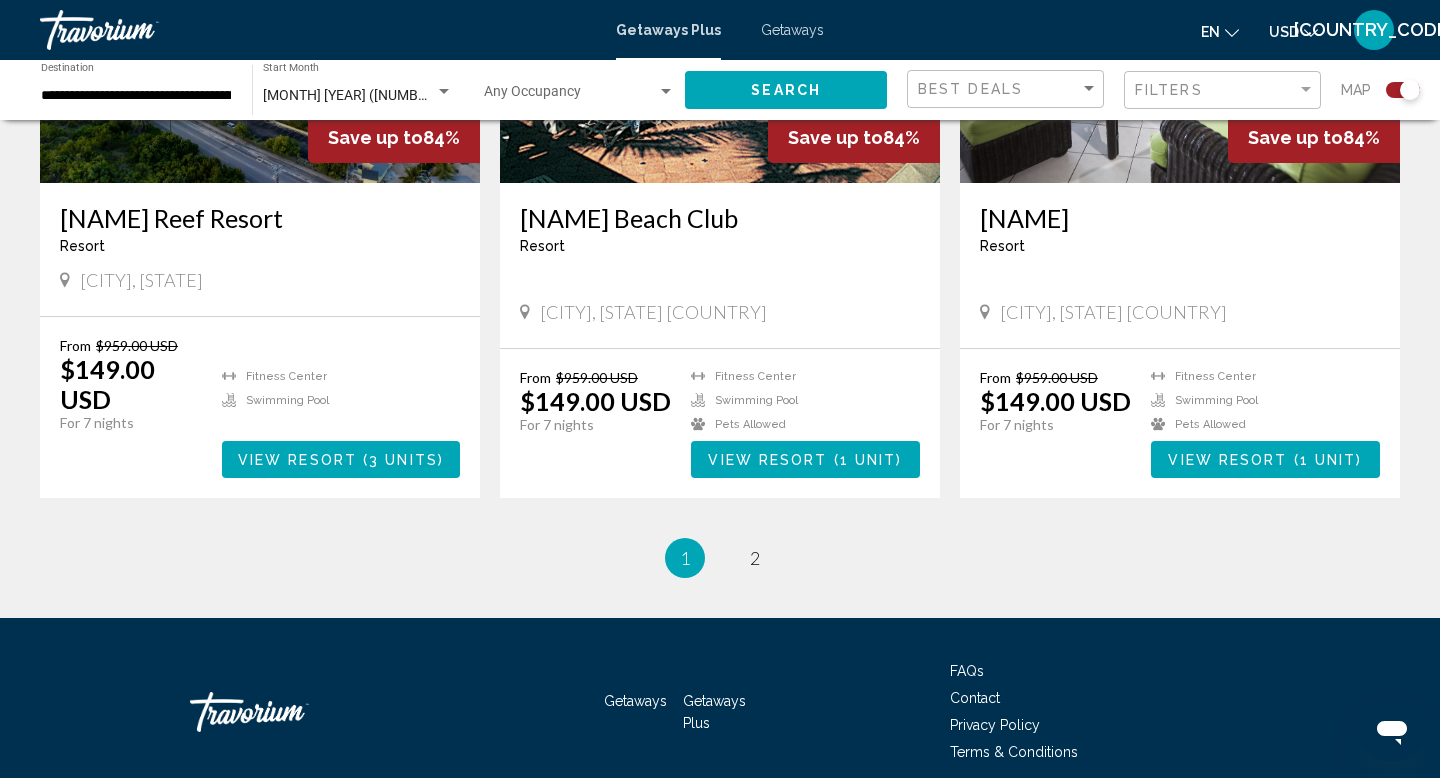 scroll, scrollTop: 3004, scrollLeft: 0, axis: vertical 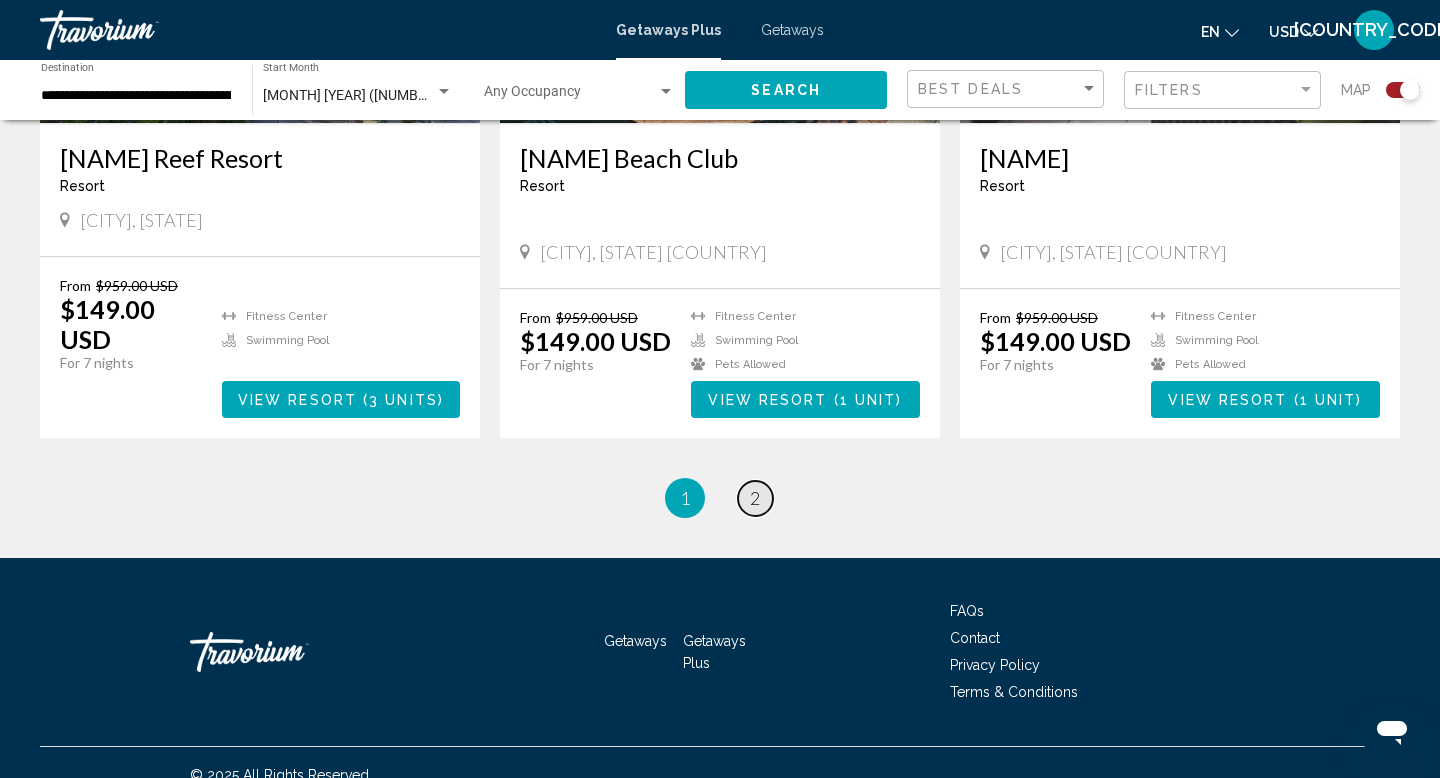 click on "2" at bounding box center (755, 498) 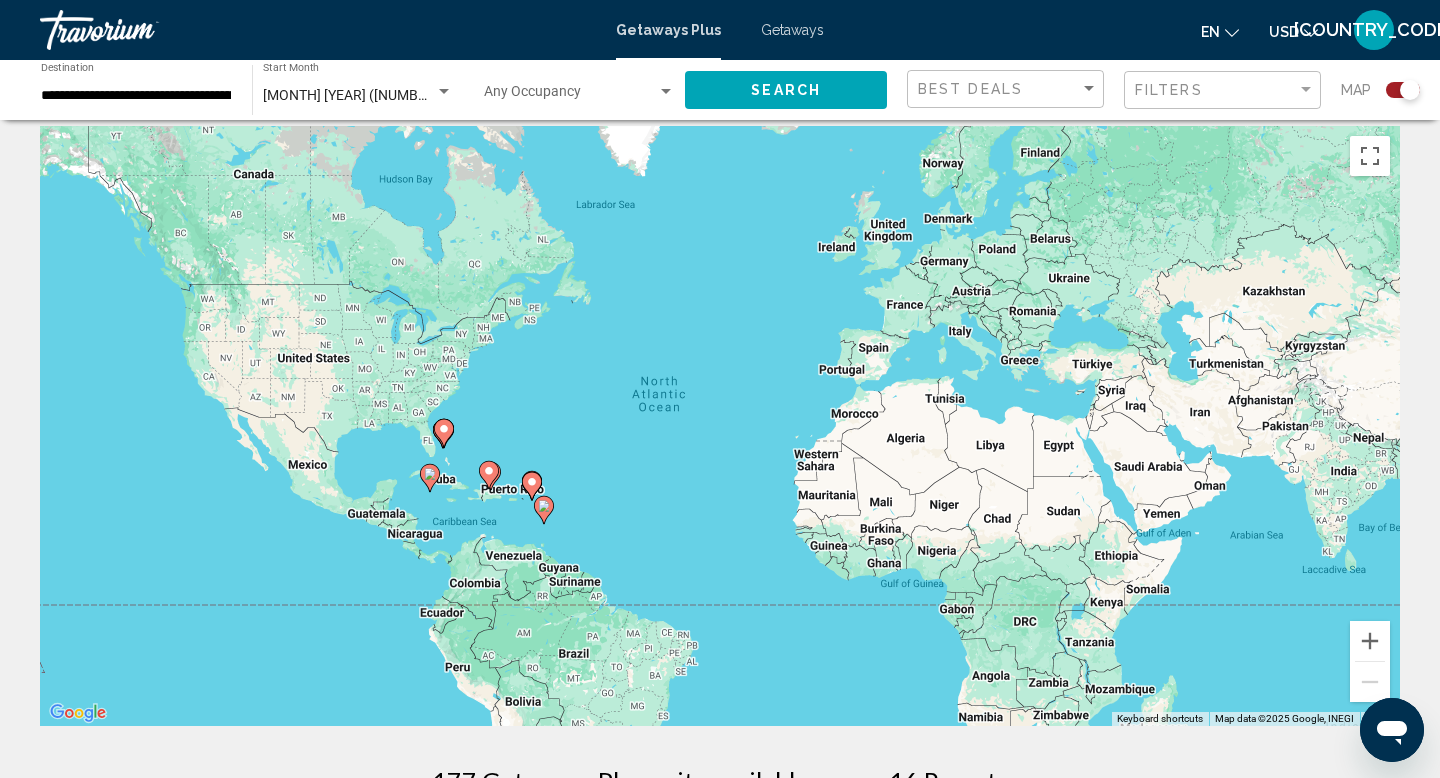 scroll, scrollTop: 0, scrollLeft: 0, axis: both 